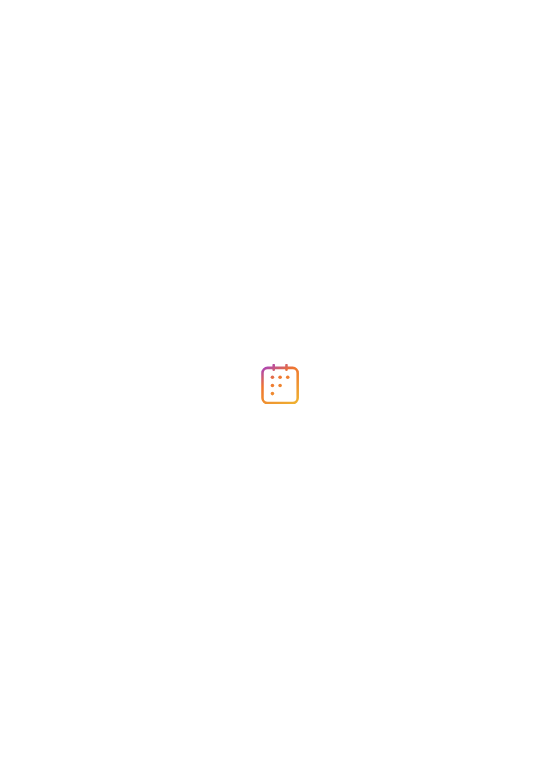 scroll, scrollTop: 0, scrollLeft: 0, axis: both 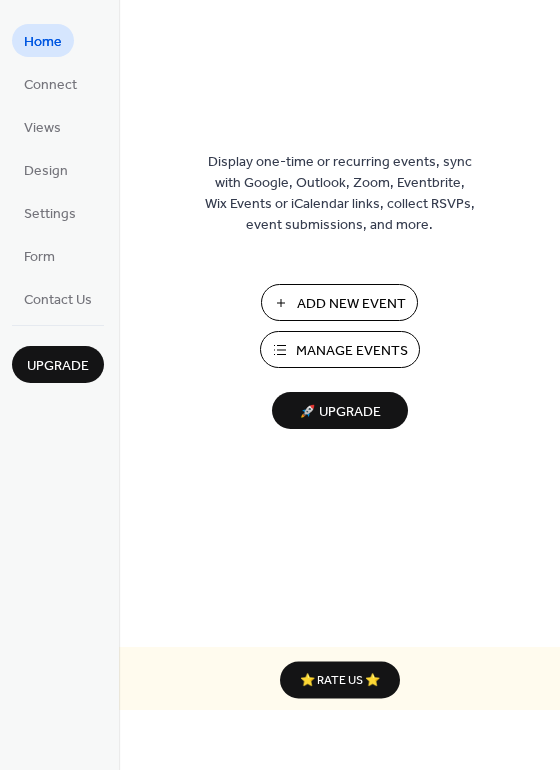 click on "Add New Event" at bounding box center [351, 304] 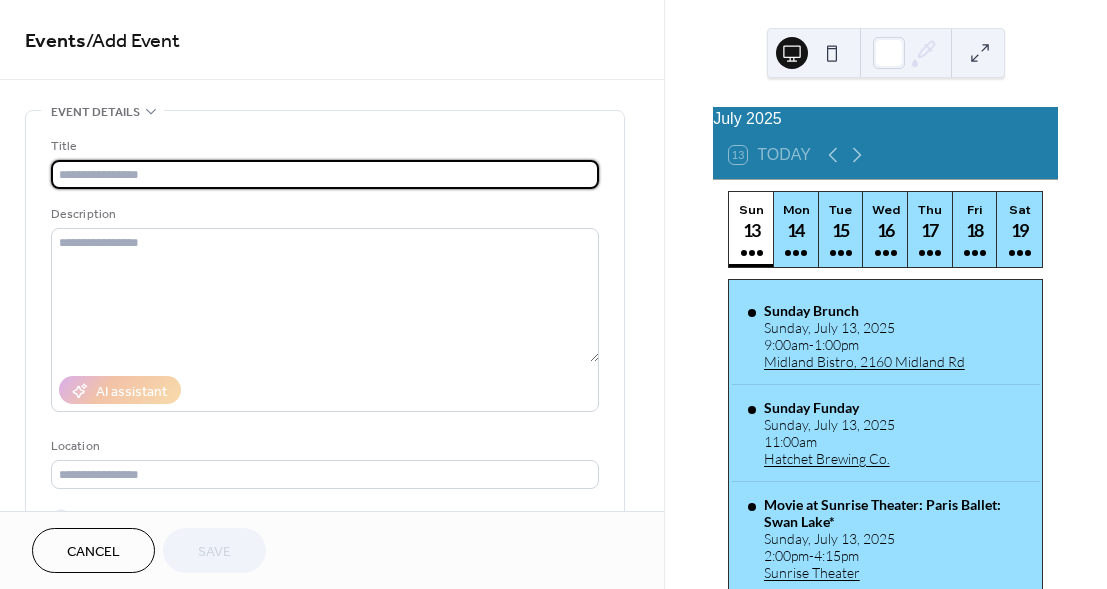 scroll, scrollTop: 0, scrollLeft: 0, axis: both 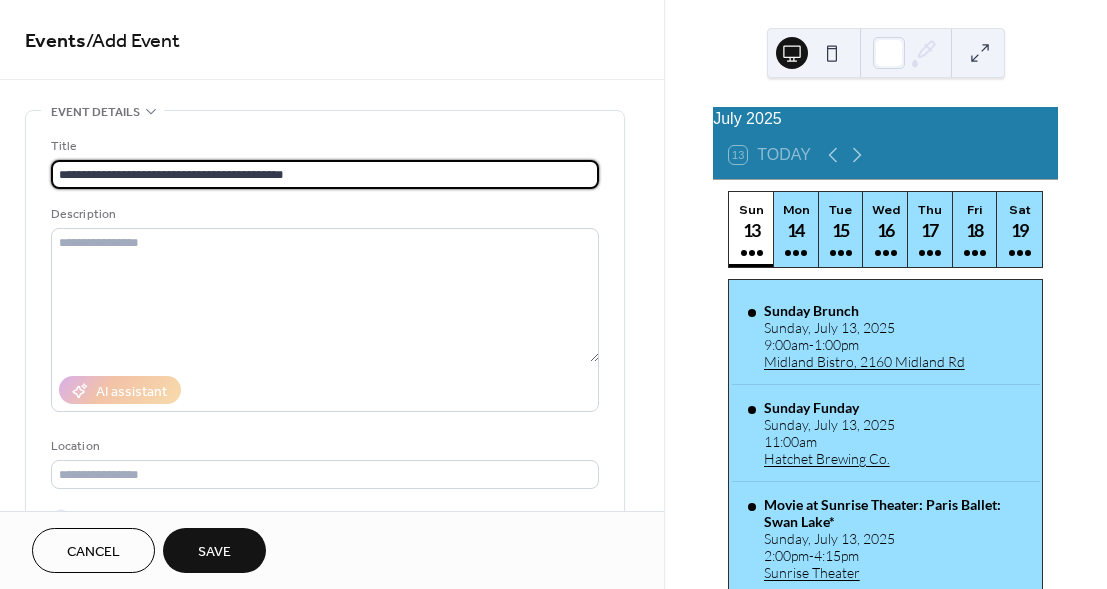 type on "**********" 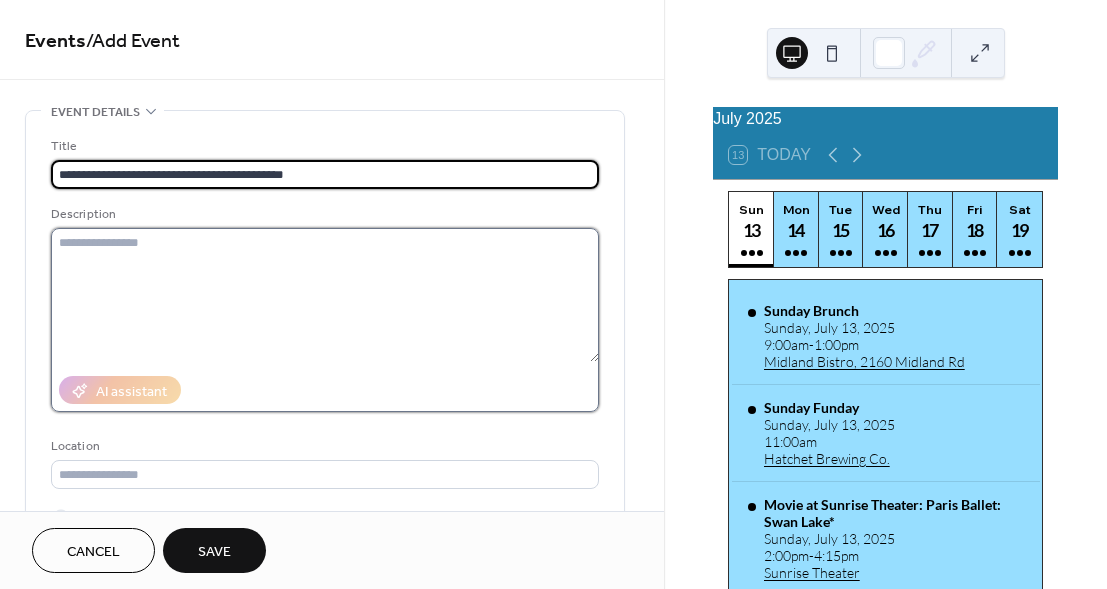 click at bounding box center [325, 295] 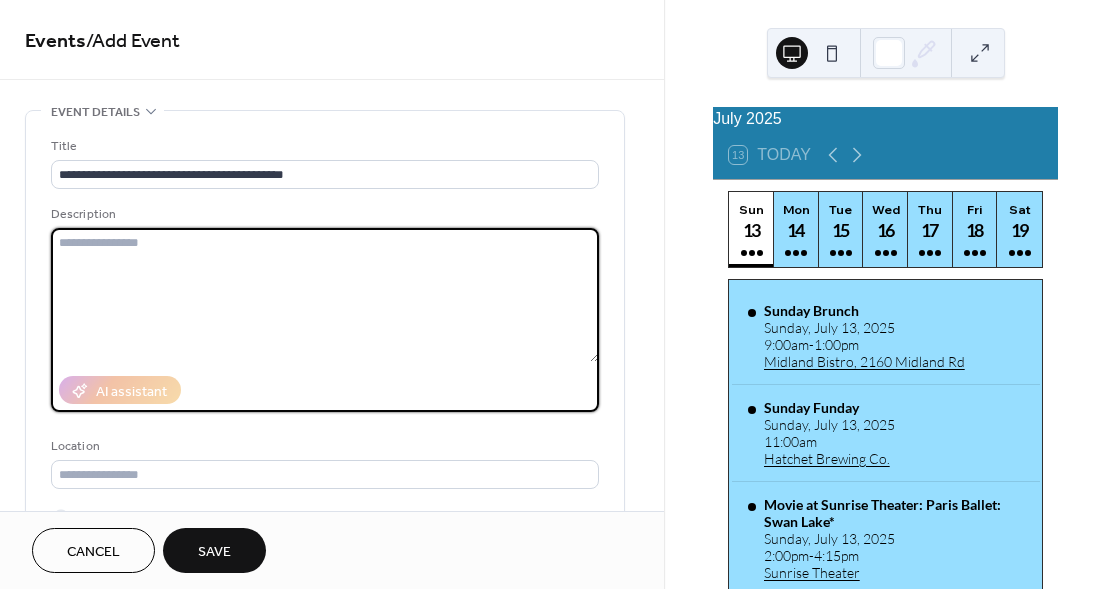 paste on "**********" 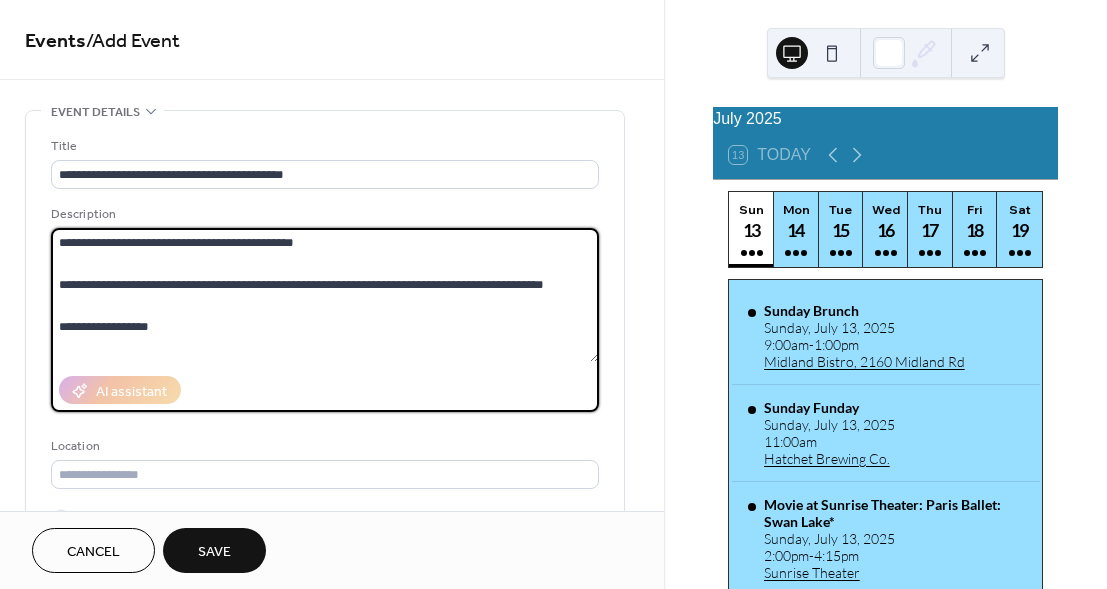 scroll, scrollTop: 312, scrollLeft: 0, axis: vertical 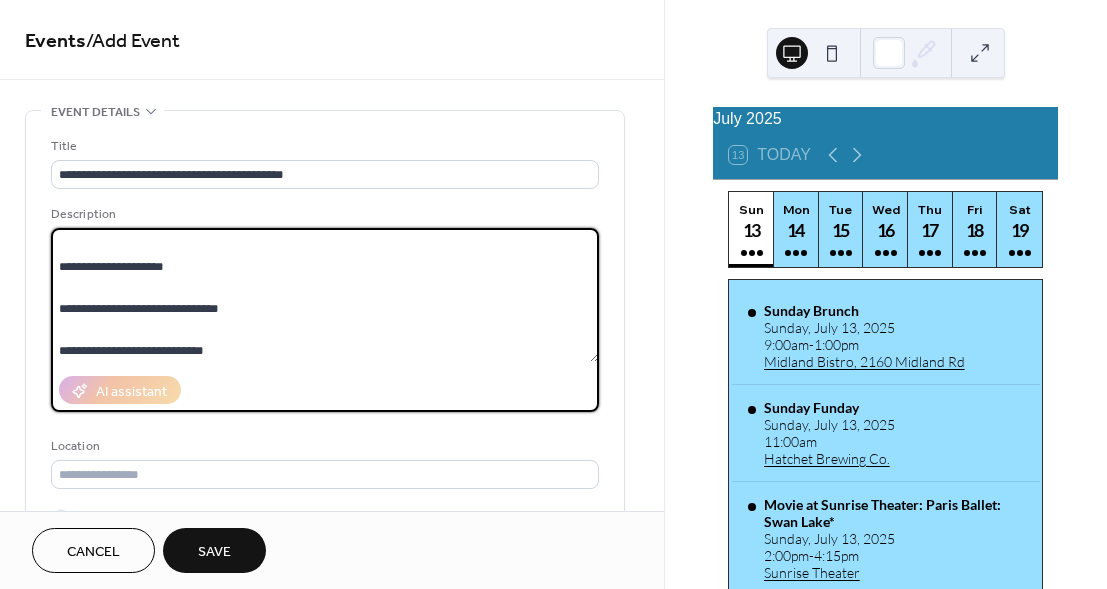 click on "**********" at bounding box center [325, 295] 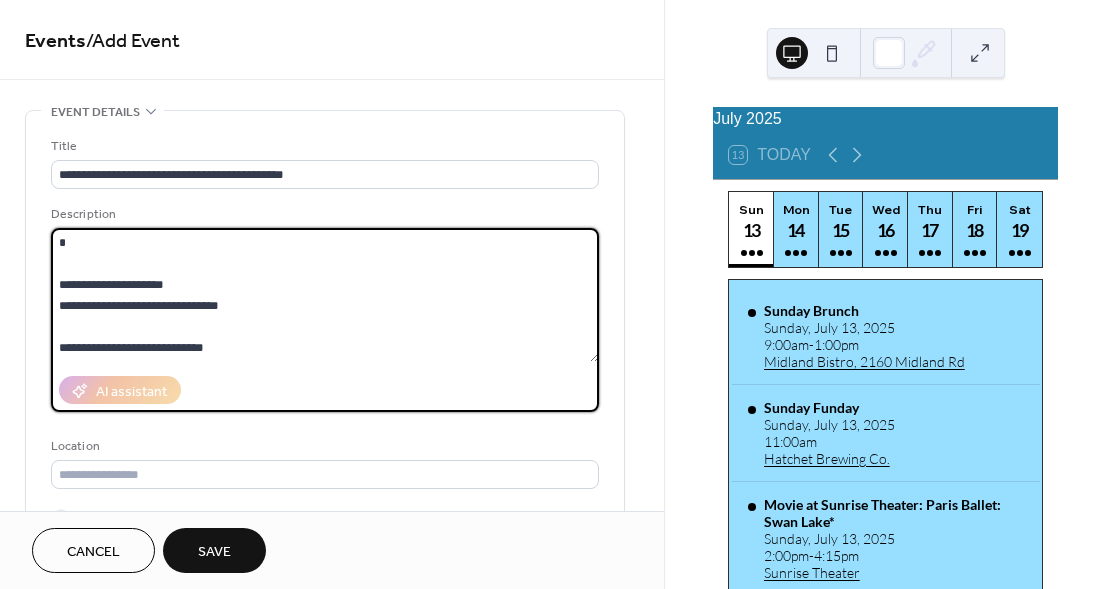 scroll, scrollTop: 294, scrollLeft: 0, axis: vertical 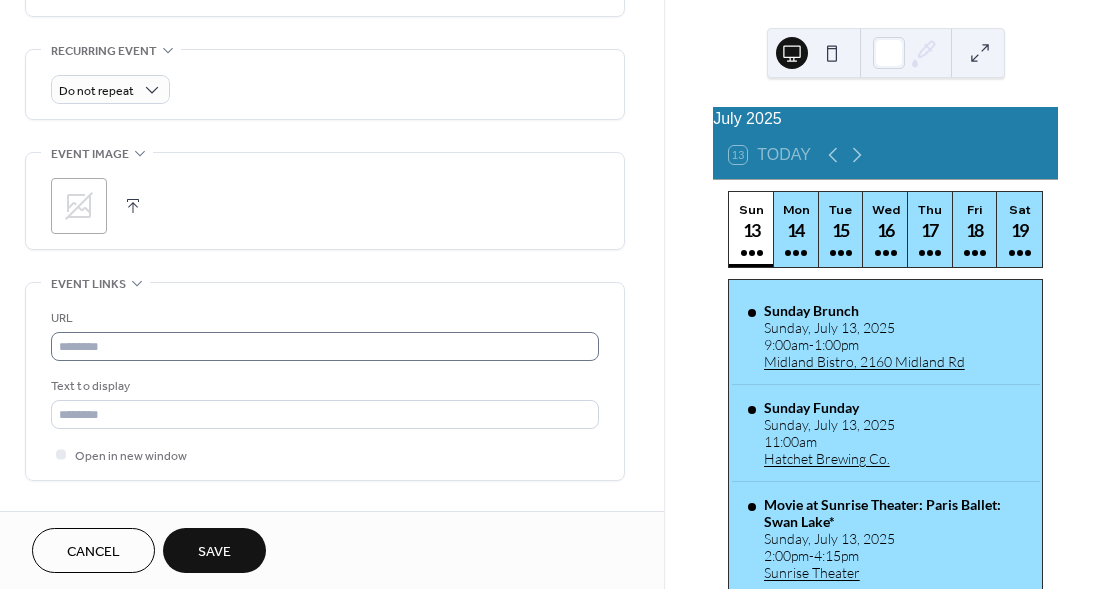 type on "**********" 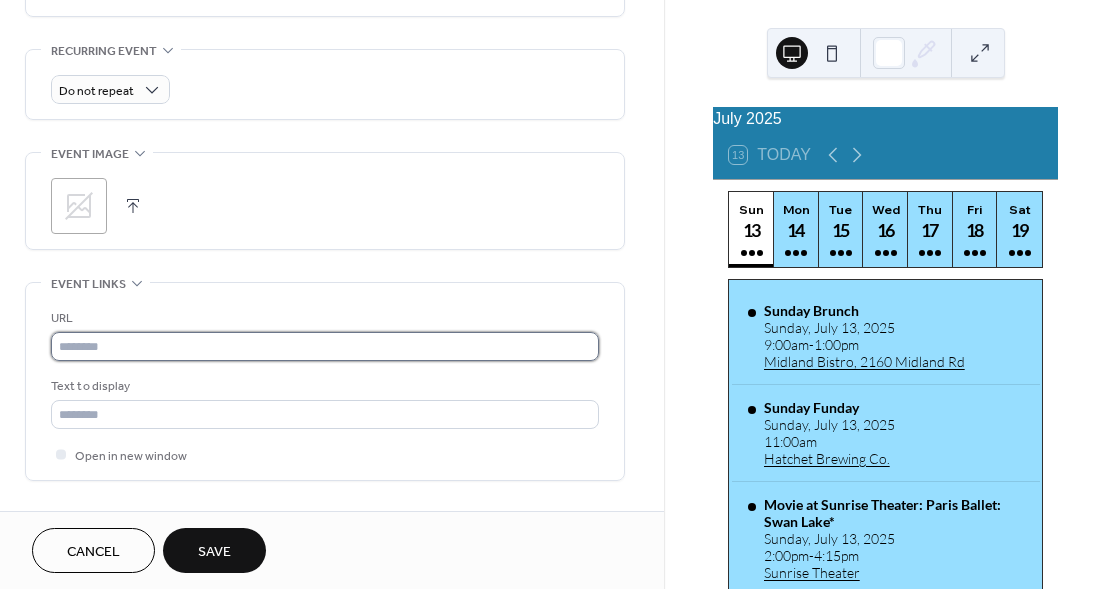 click at bounding box center (325, 346) 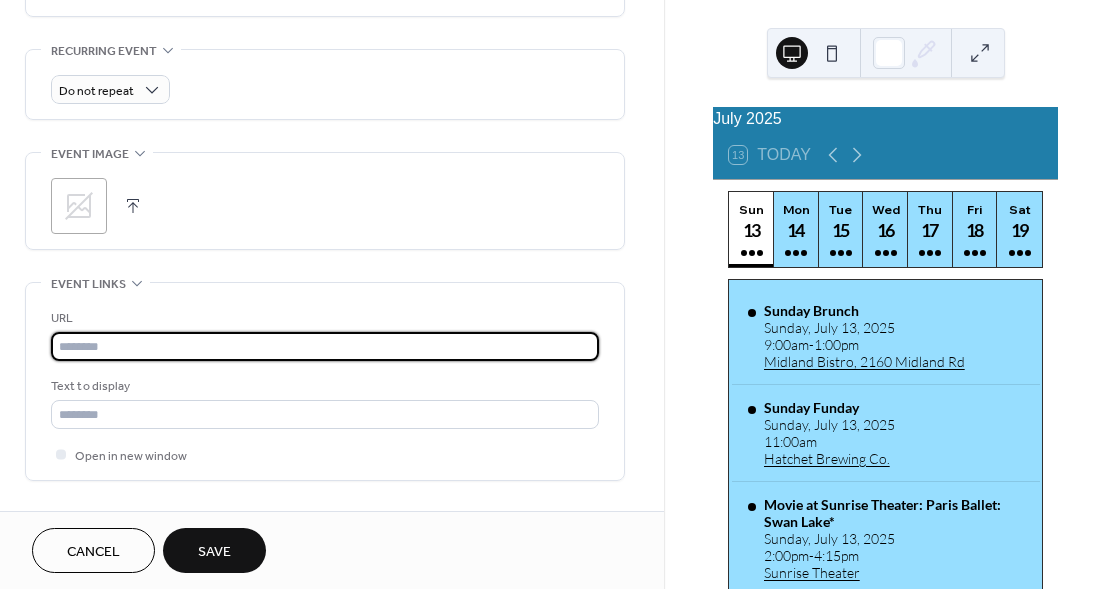 paste on "**********" 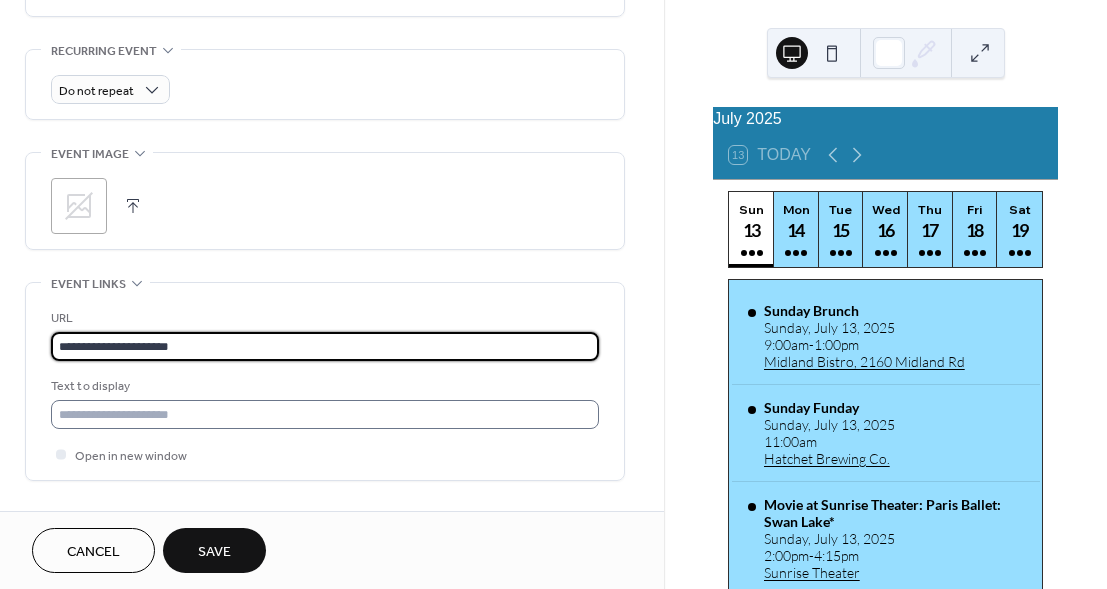 type on "**********" 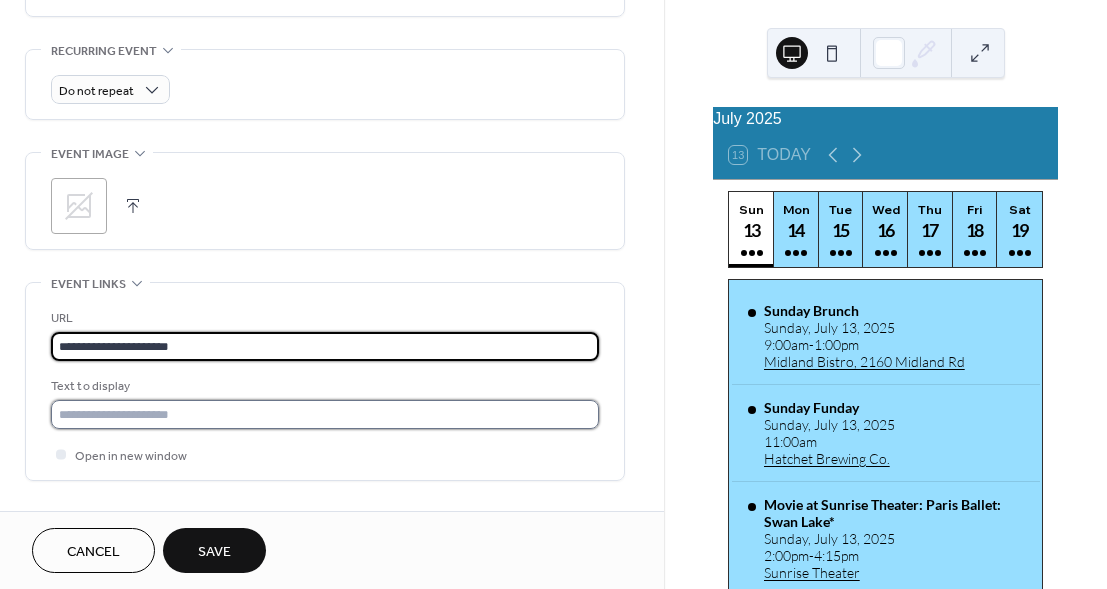 click at bounding box center [325, 414] 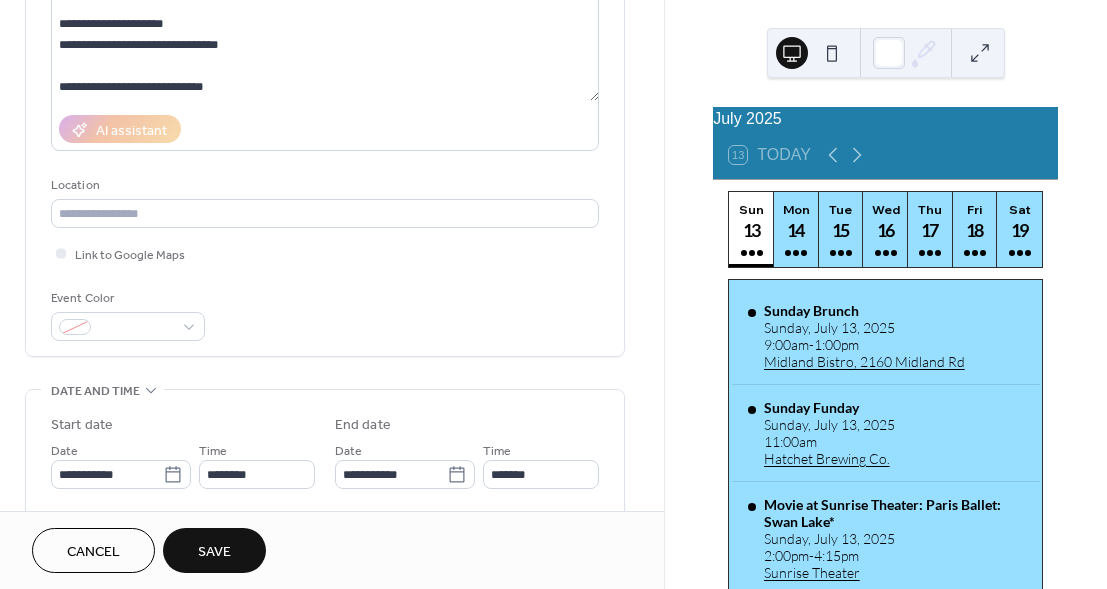 scroll, scrollTop: 257, scrollLeft: 0, axis: vertical 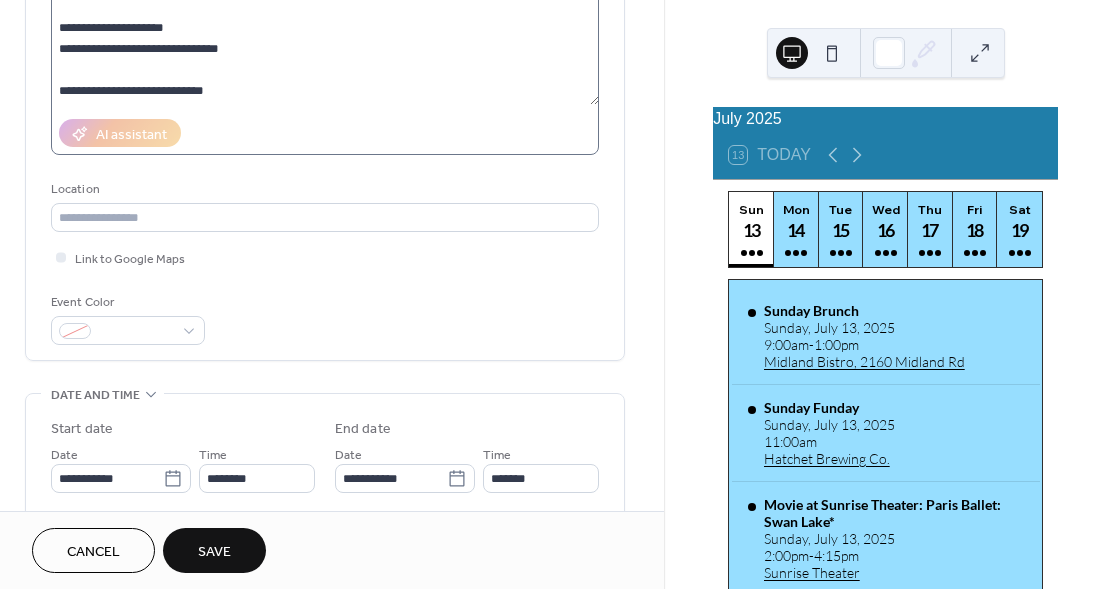type on "**********" 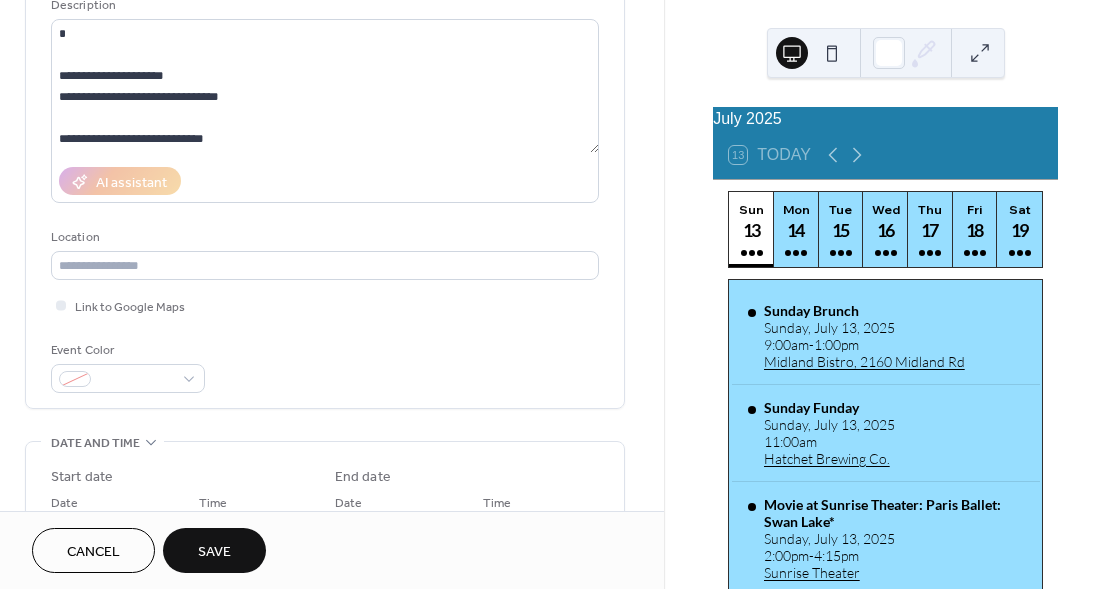scroll, scrollTop: 205, scrollLeft: 0, axis: vertical 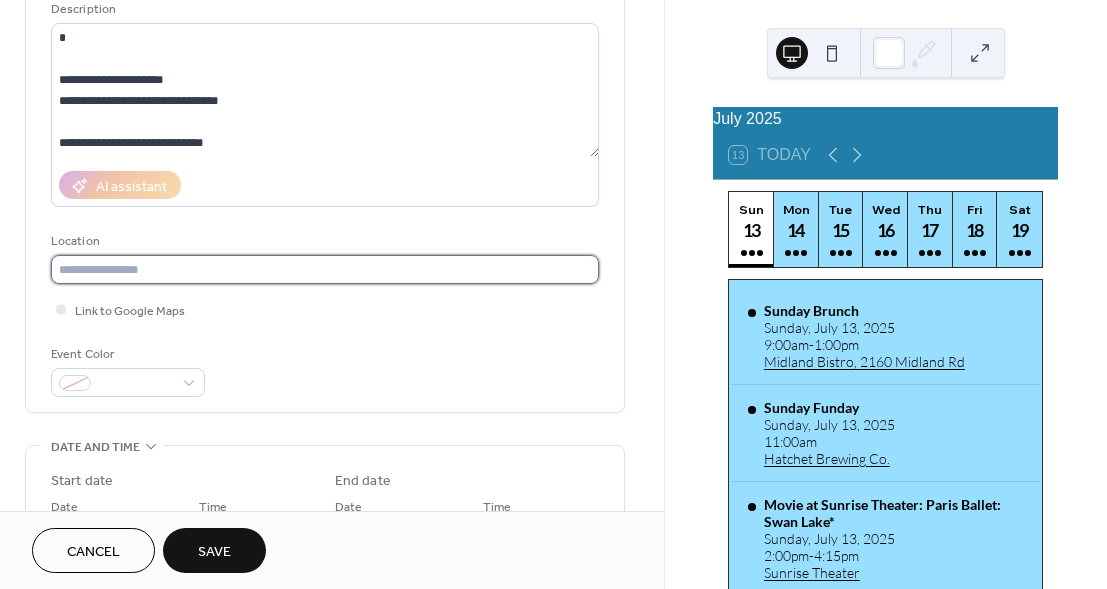 click at bounding box center (325, 269) 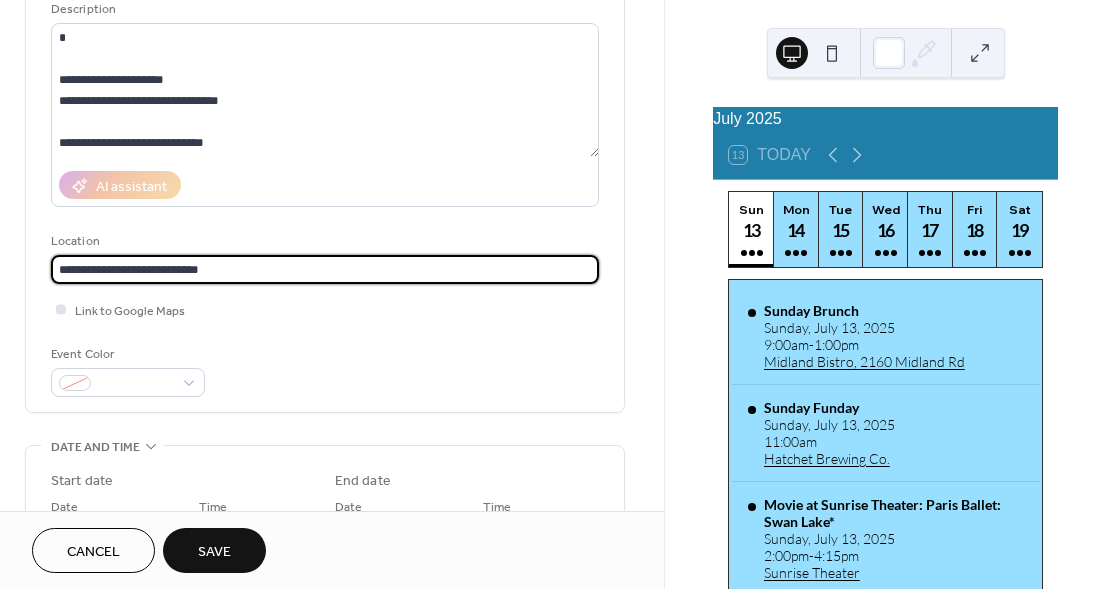 type on "**********" 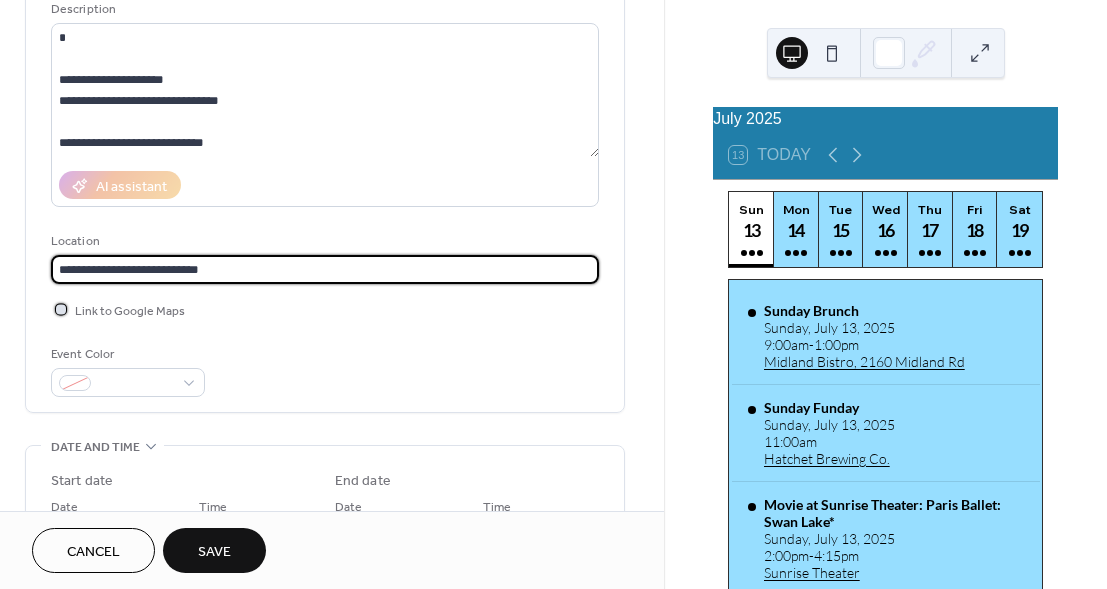 click at bounding box center [61, 309] 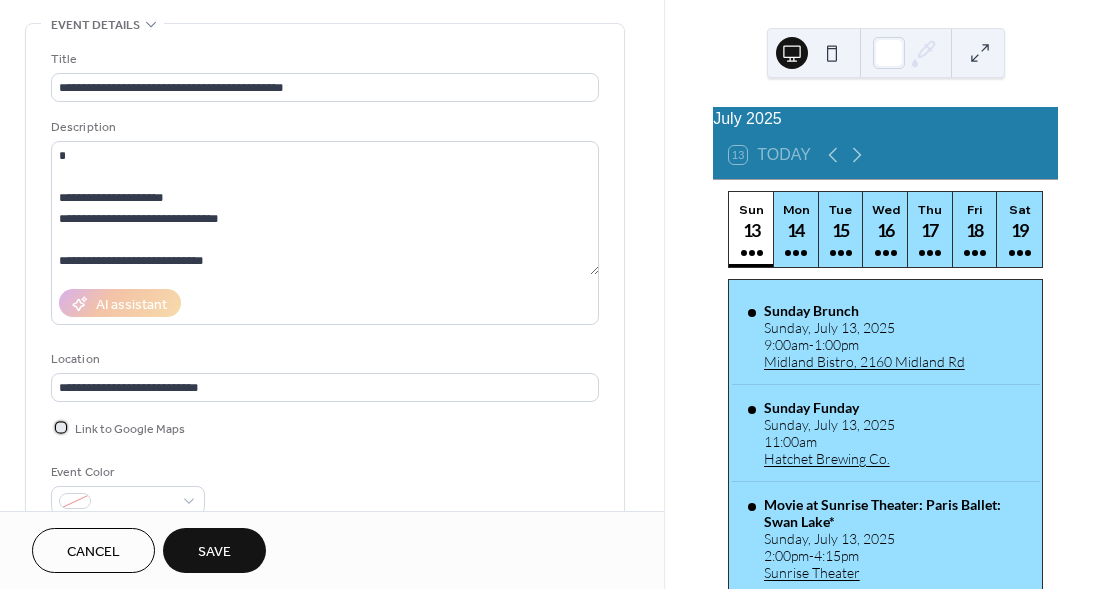 scroll, scrollTop: 74, scrollLeft: 0, axis: vertical 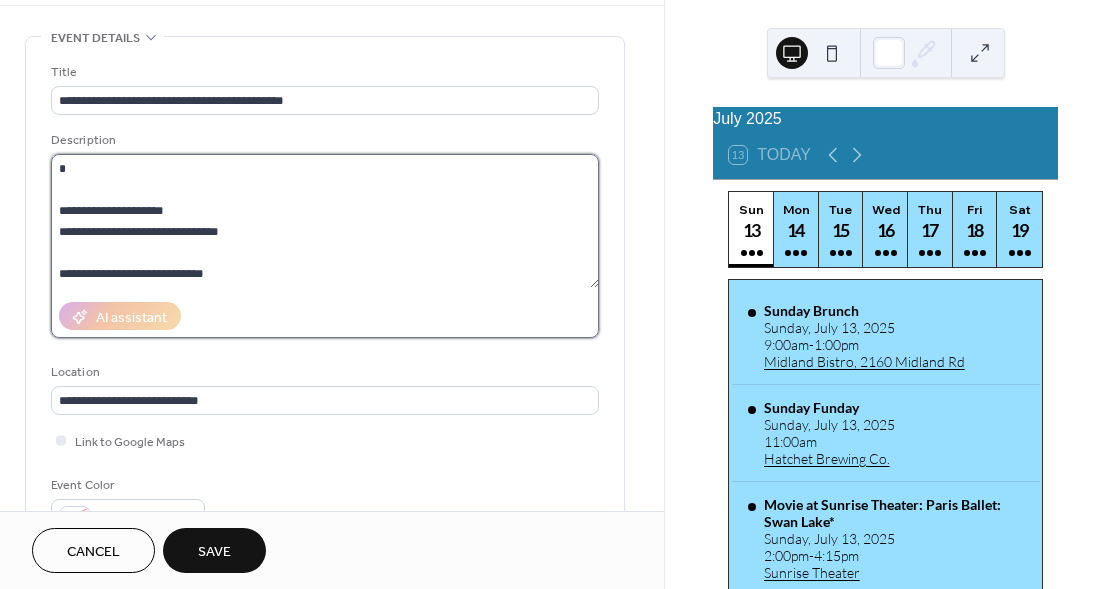 click on "**********" at bounding box center [325, 221] 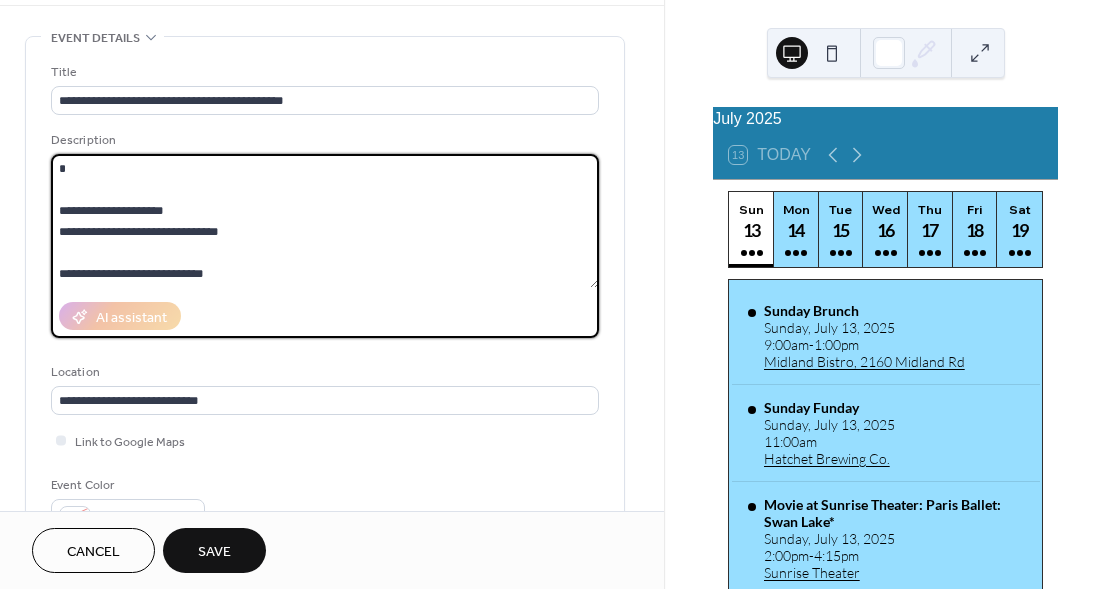 click on "**********" at bounding box center (325, 221) 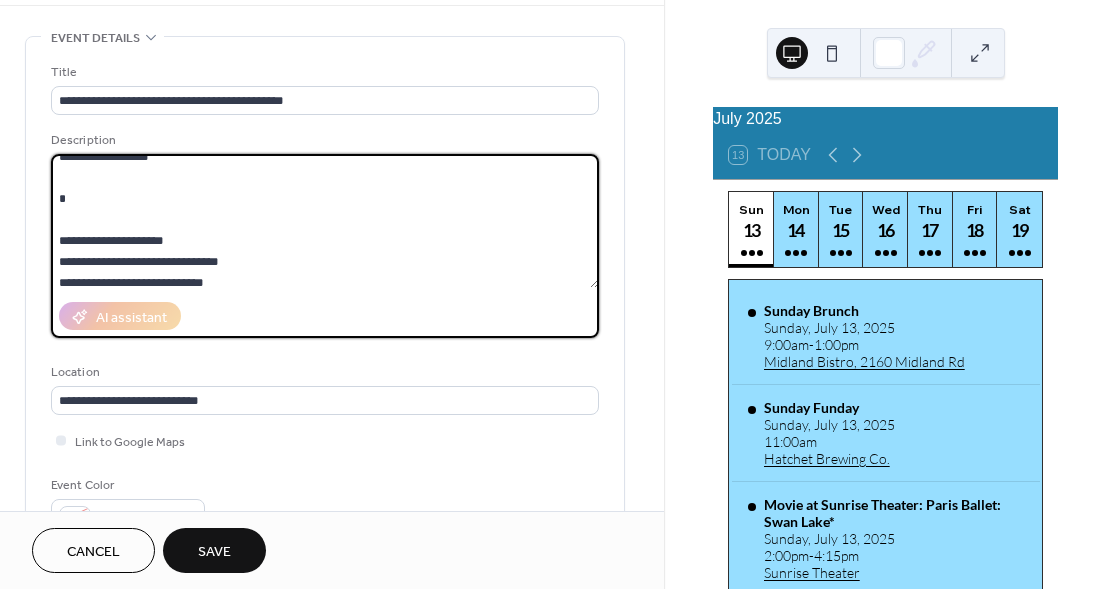 scroll, scrollTop: 268, scrollLeft: 0, axis: vertical 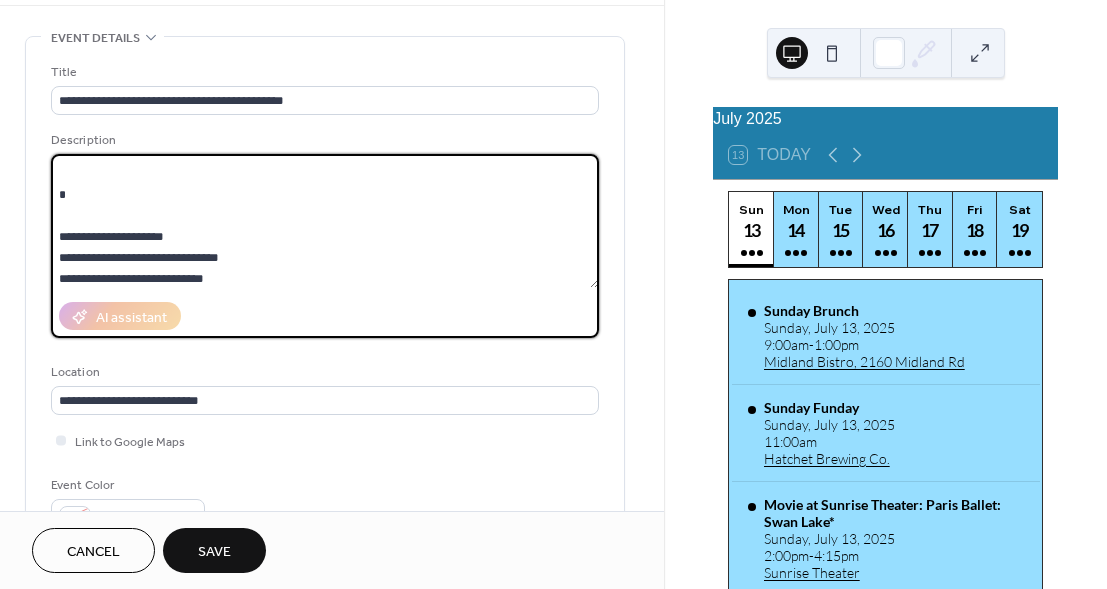click on "**********" at bounding box center (325, 221) 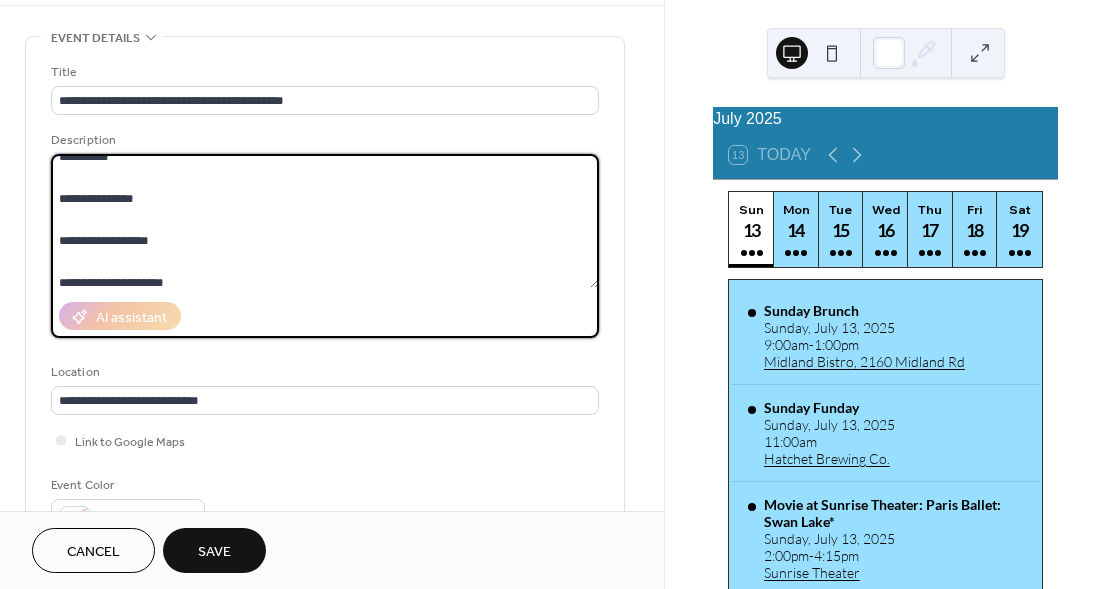 scroll, scrollTop: 170, scrollLeft: 0, axis: vertical 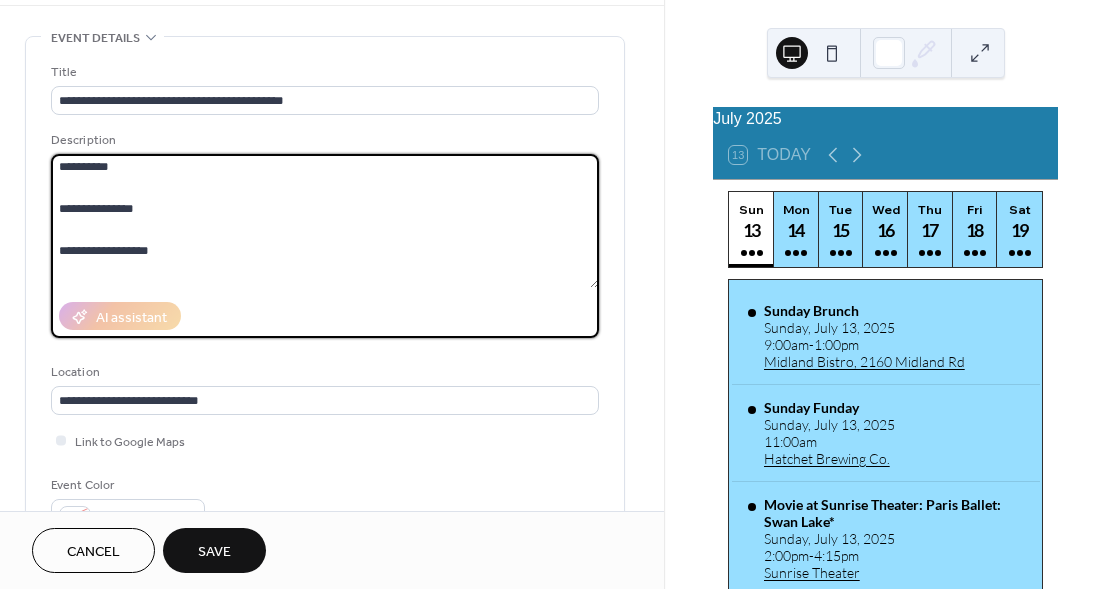 click on "**********" at bounding box center [325, 221] 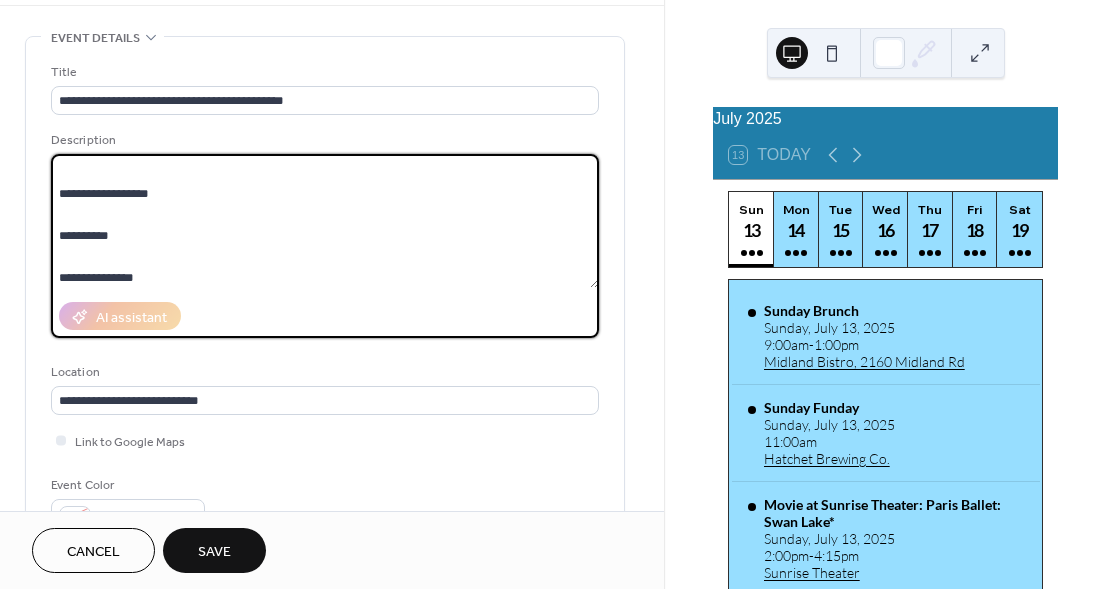 scroll, scrollTop: 87, scrollLeft: 0, axis: vertical 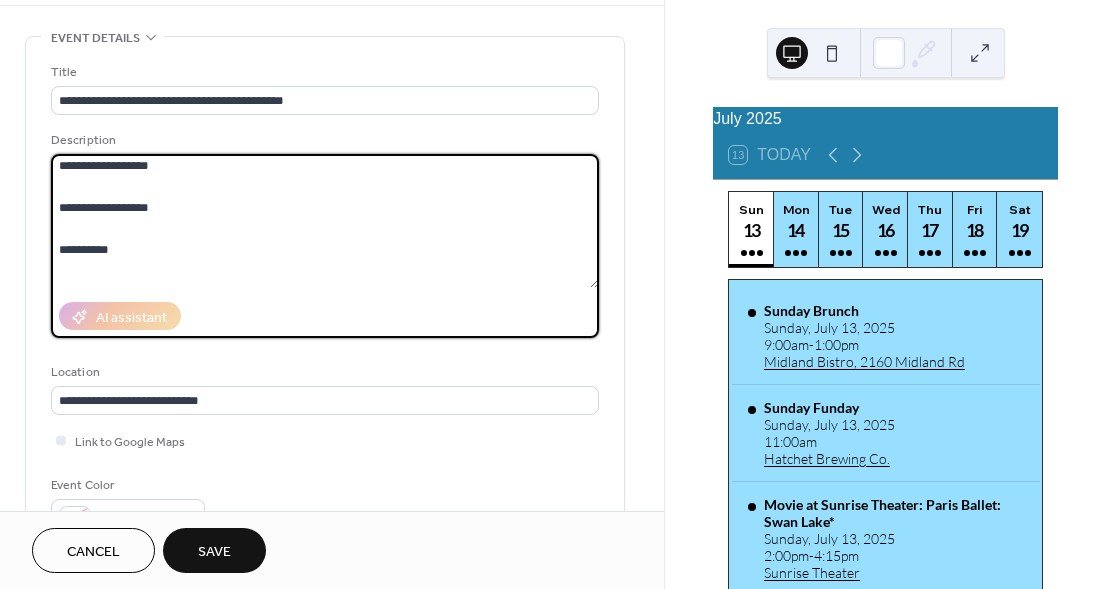 click on "**********" at bounding box center [325, 221] 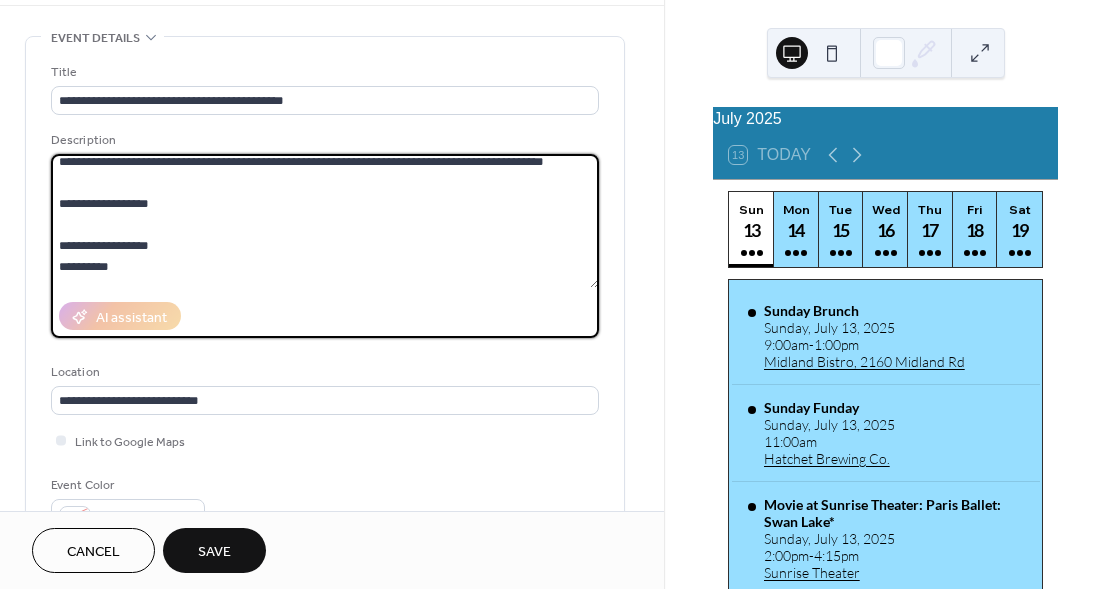 scroll, scrollTop: 44, scrollLeft: 0, axis: vertical 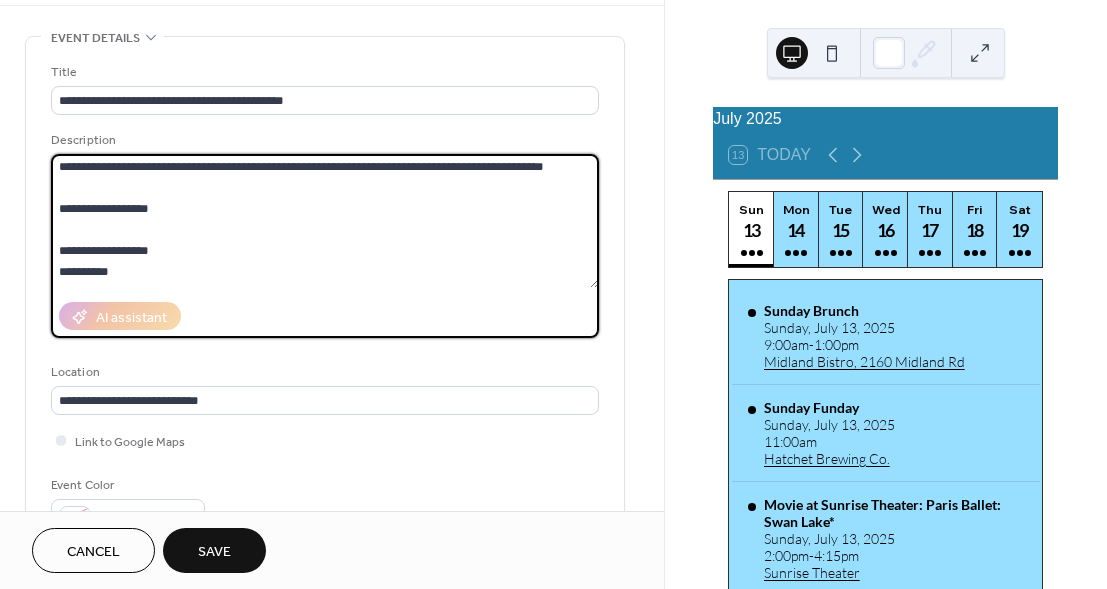 click on "**********" at bounding box center (325, 221) 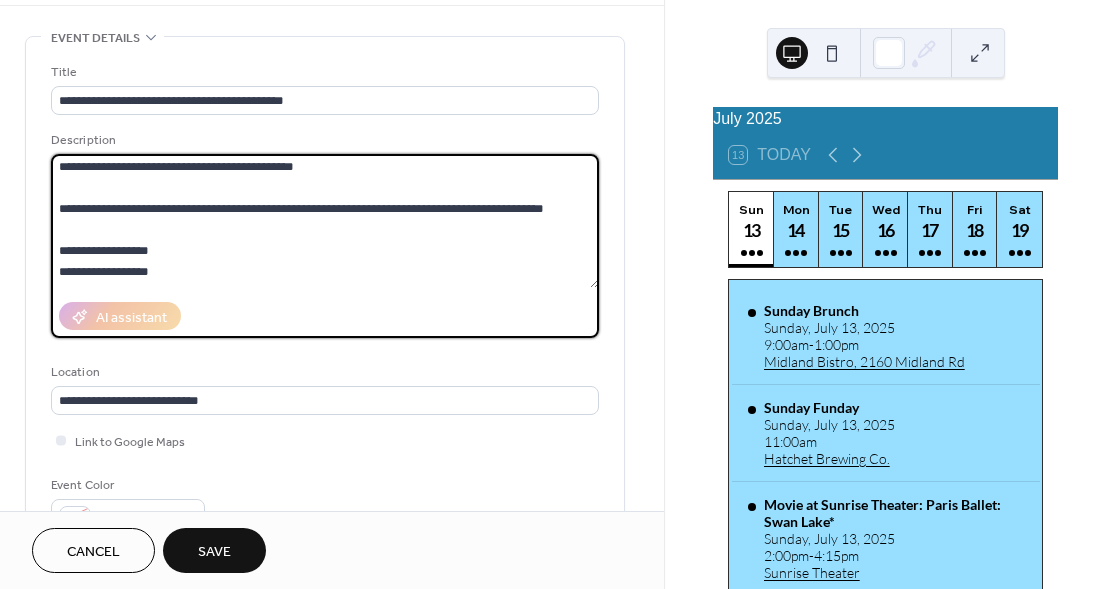 scroll, scrollTop: 63, scrollLeft: 0, axis: vertical 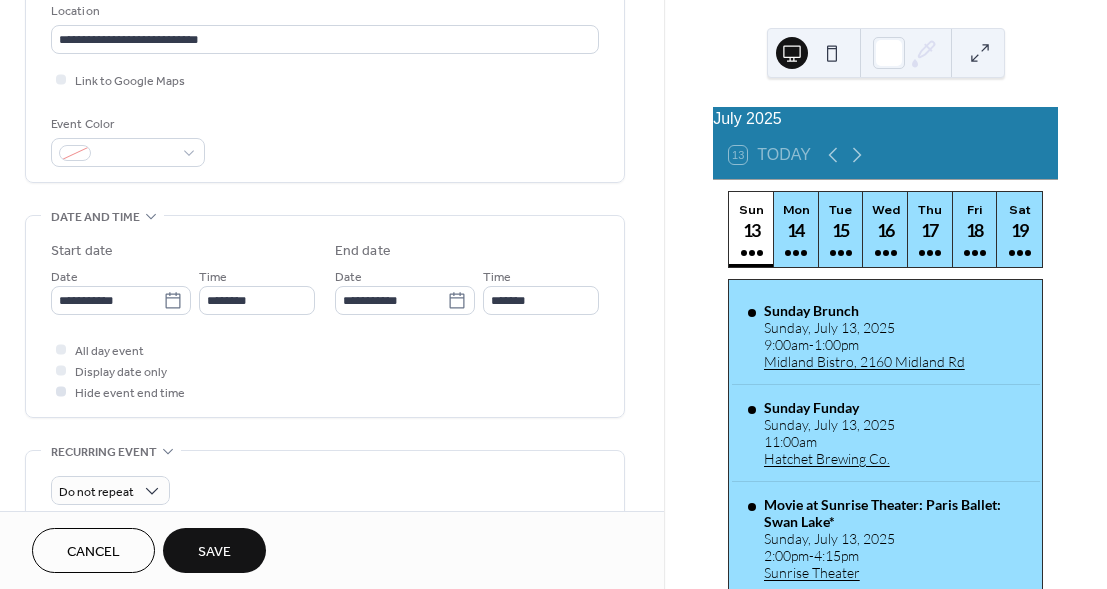 type on "**********" 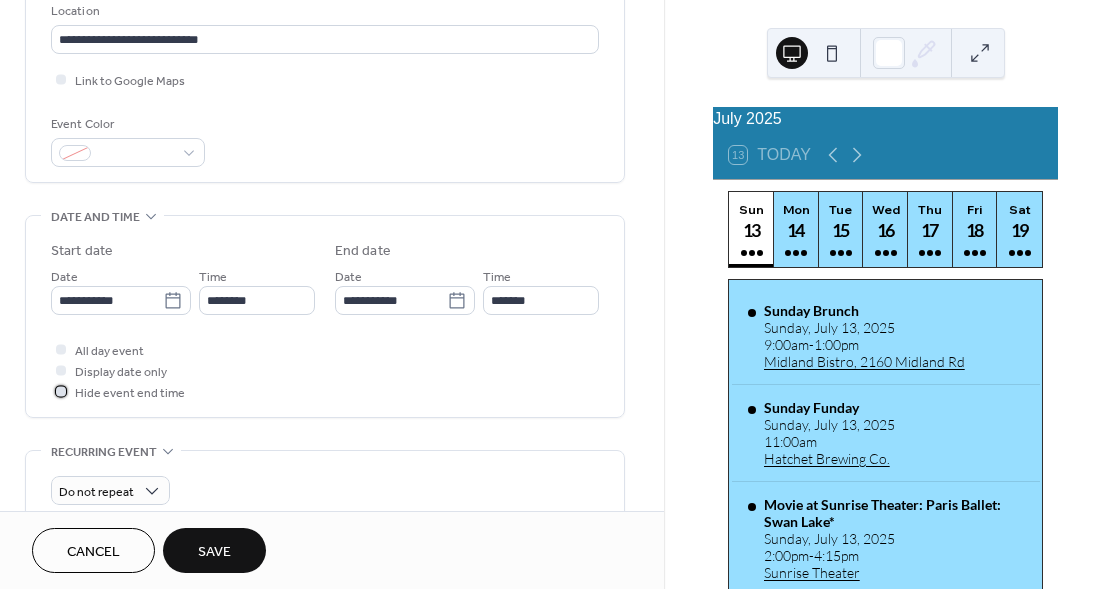 click at bounding box center [61, 391] 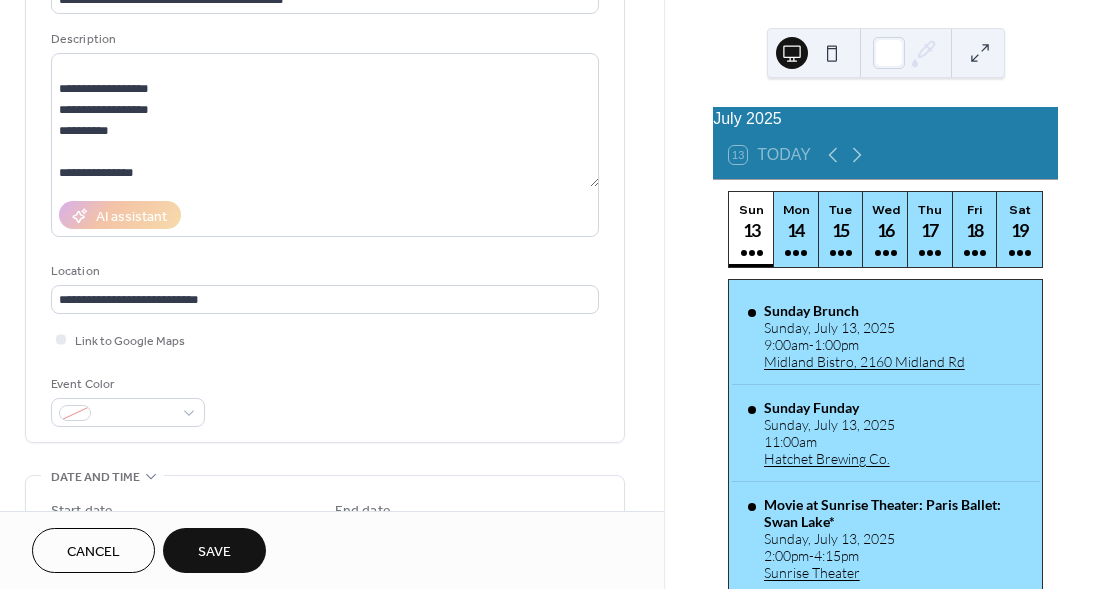 scroll, scrollTop: 130, scrollLeft: 0, axis: vertical 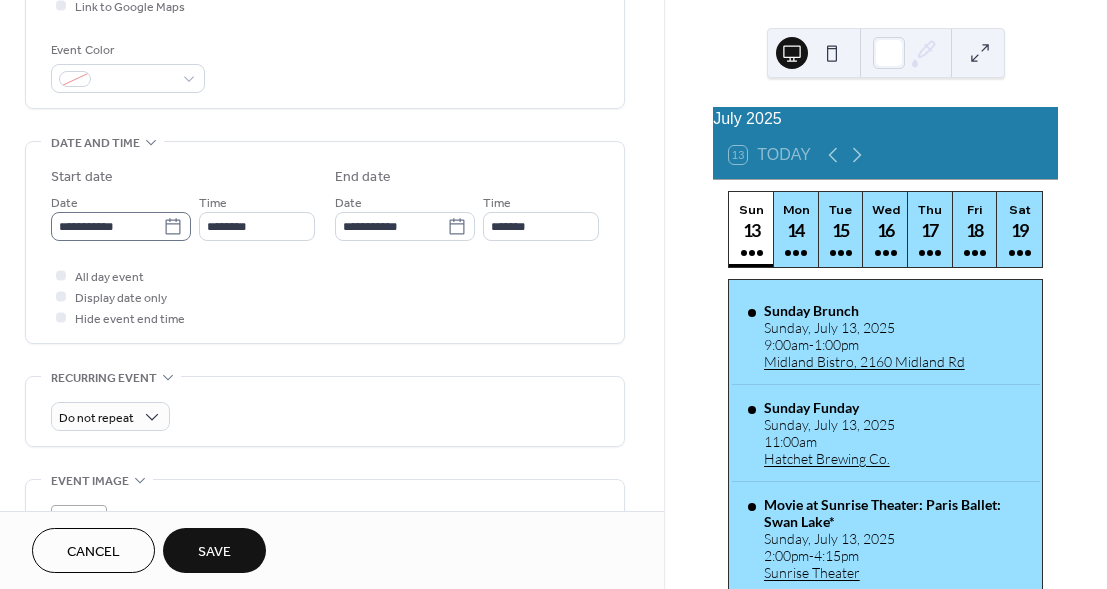 click 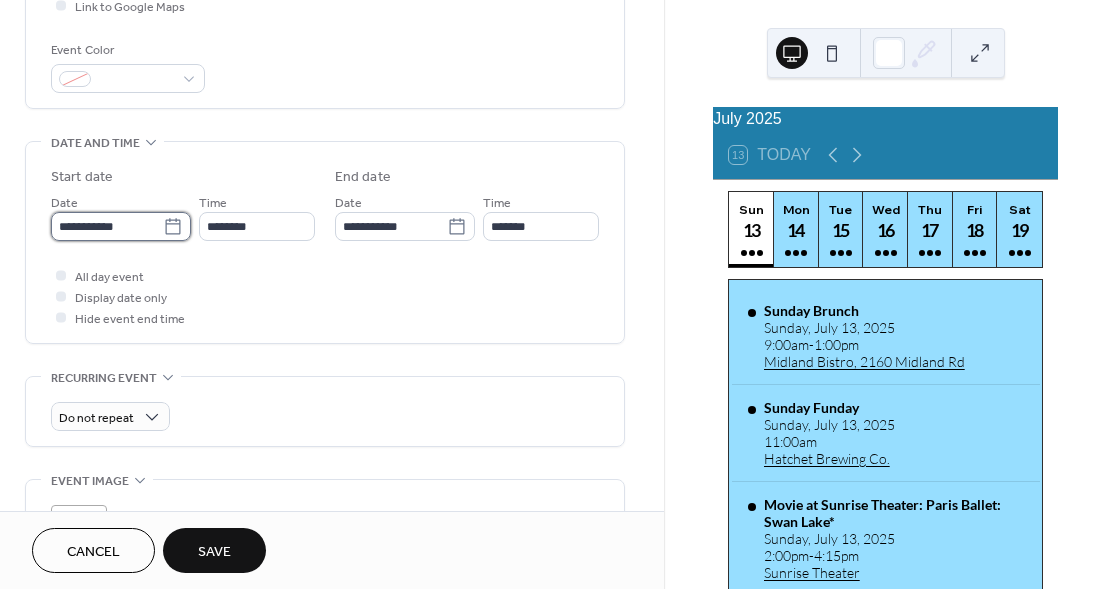 click on "**********" at bounding box center (107, 226) 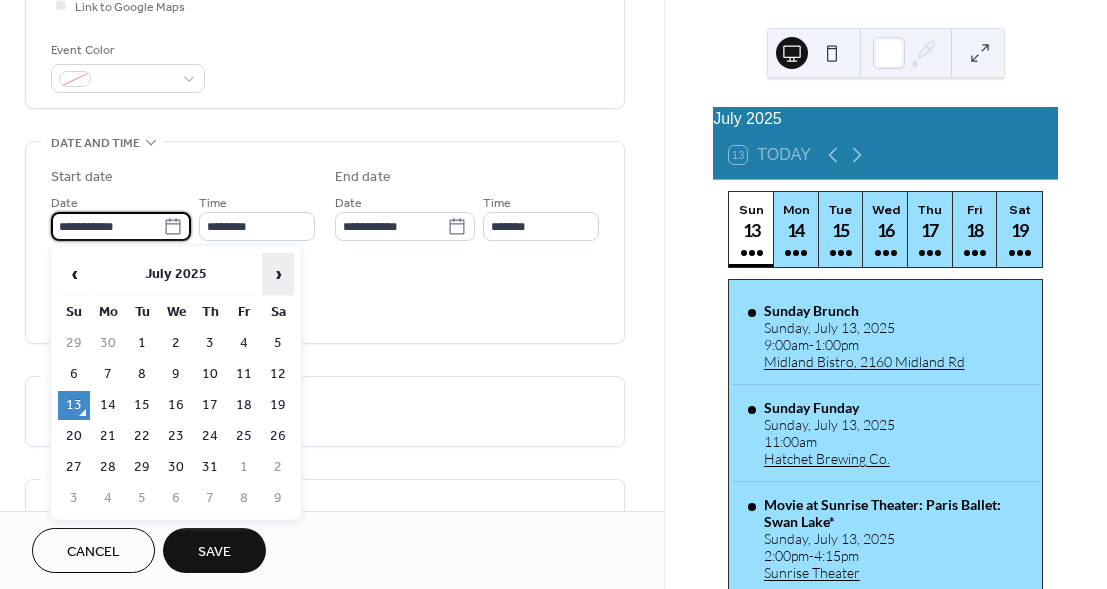 click on "›" at bounding box center [278, 274] 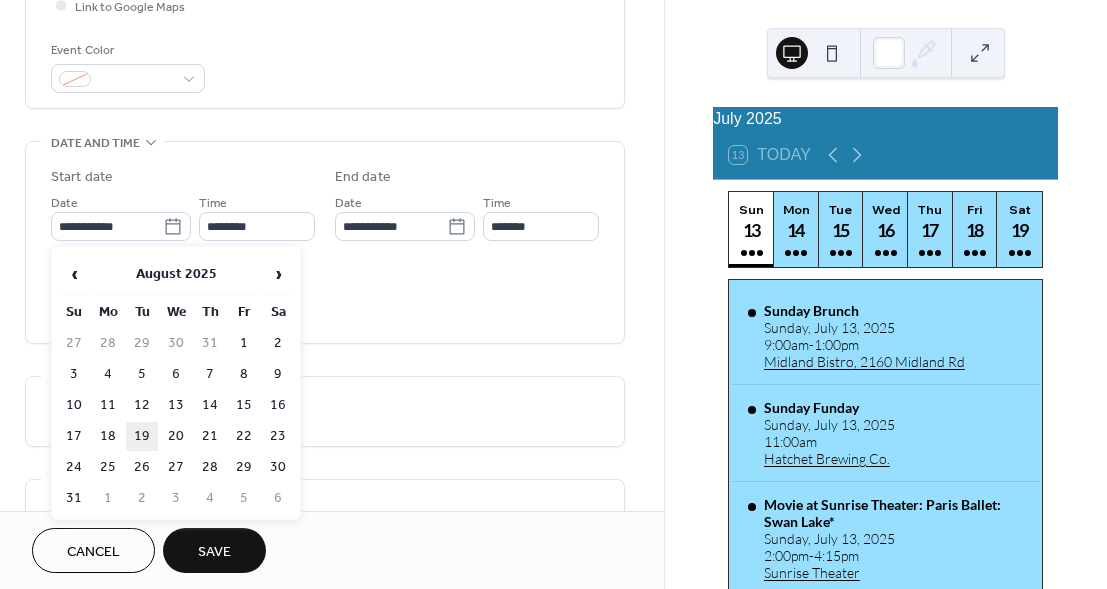 click on "19" at bounding box center [142, 436] 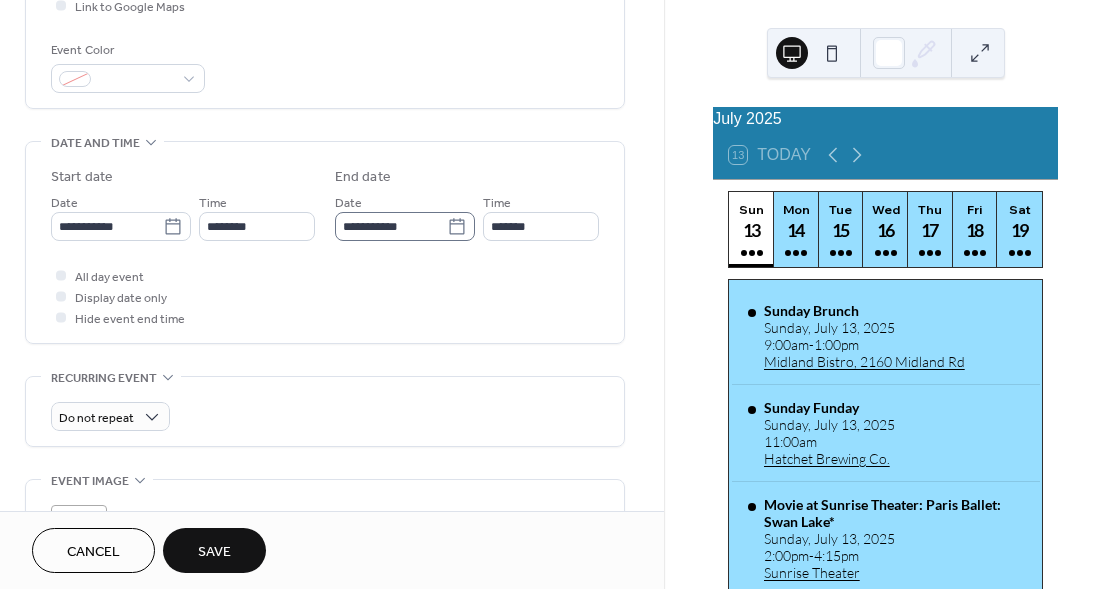 click 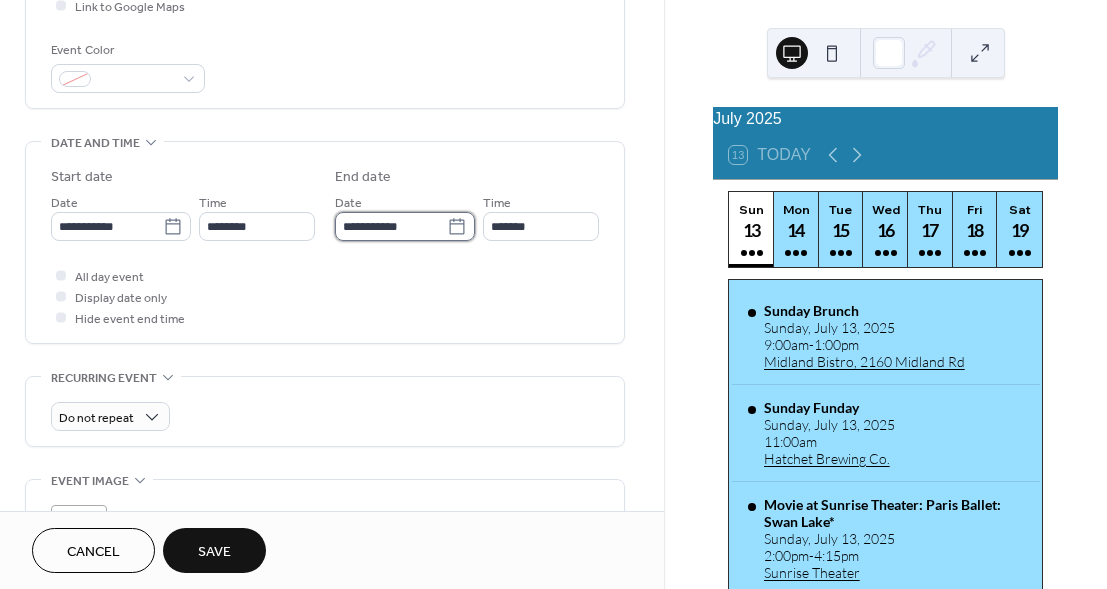 click on "**********" at bounding box center (391, 226) 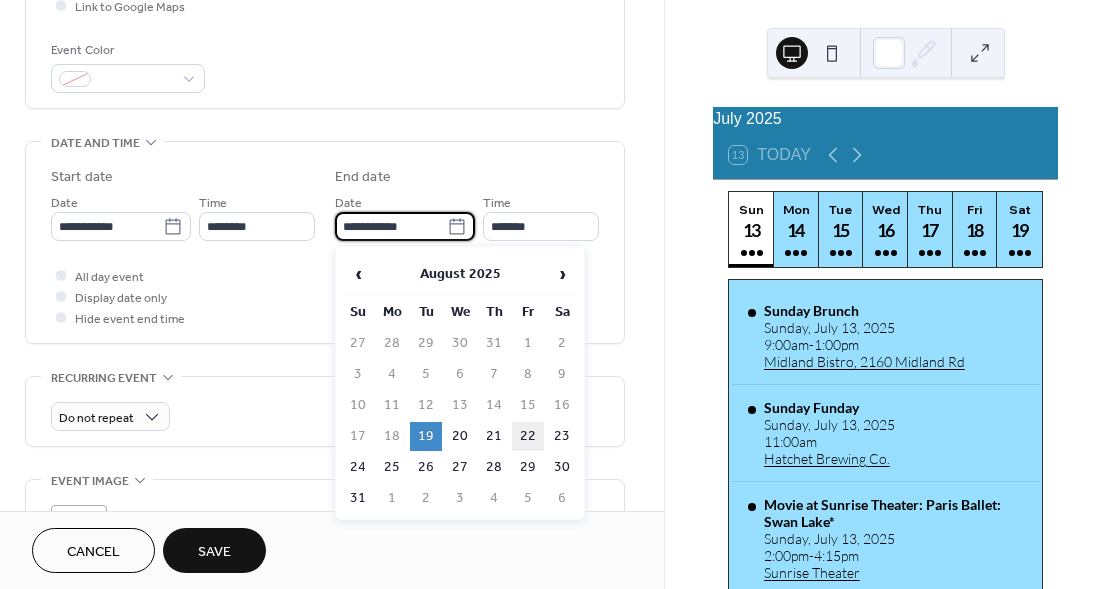 click on "22" at bounding box center [528, 436] 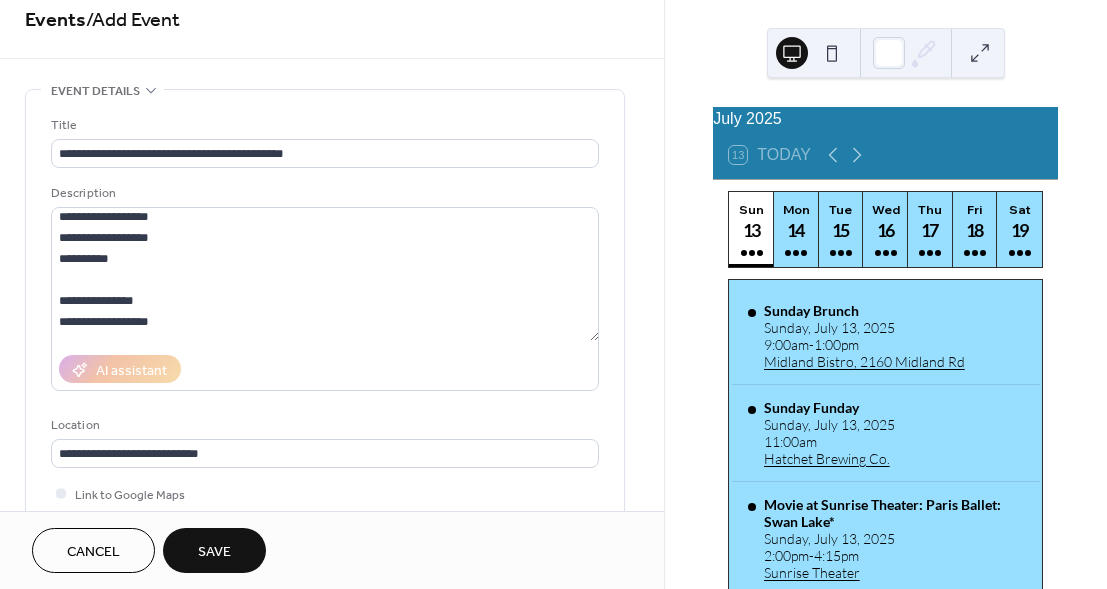 scroll, scrollTop: 0, scrollLeft: 0, axis: both 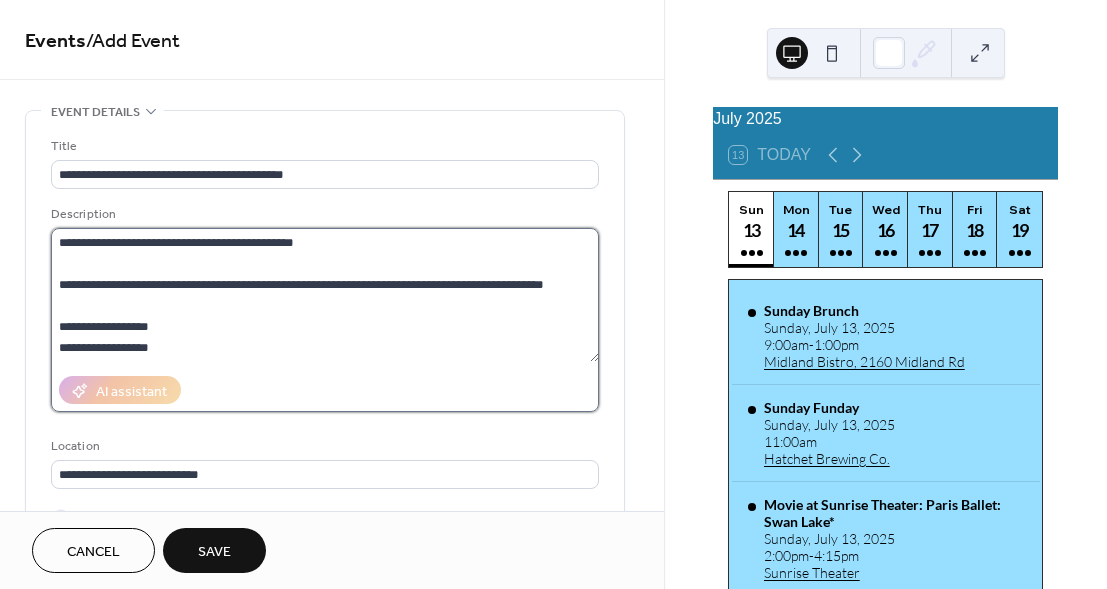 click on "**********" at bounding box center (325, 295) 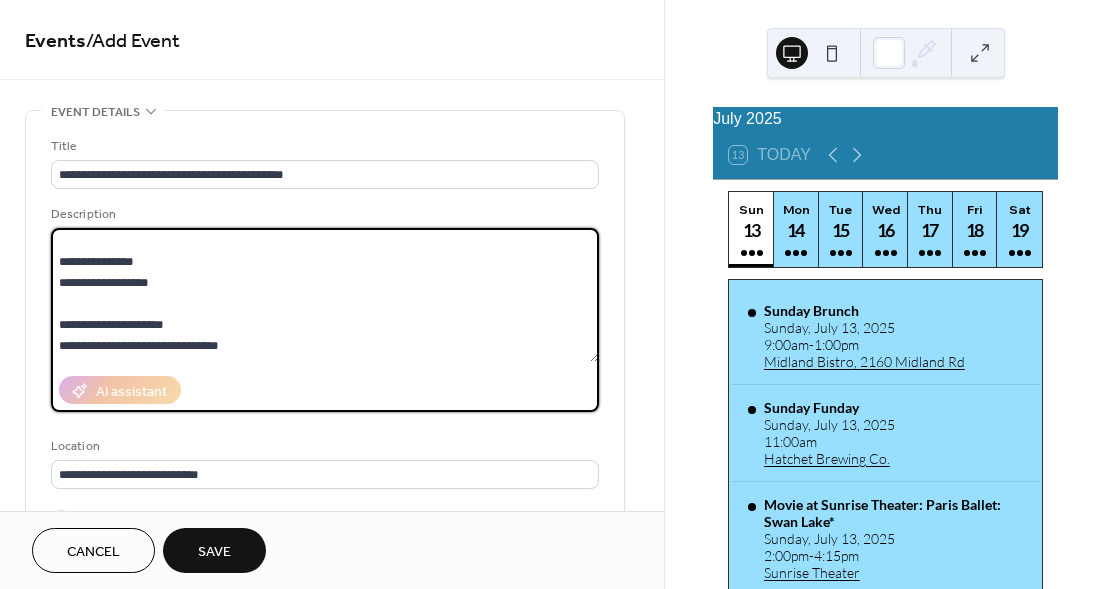 scroll, scrollTop: 147, scrollLeft: 0, axis: vertical 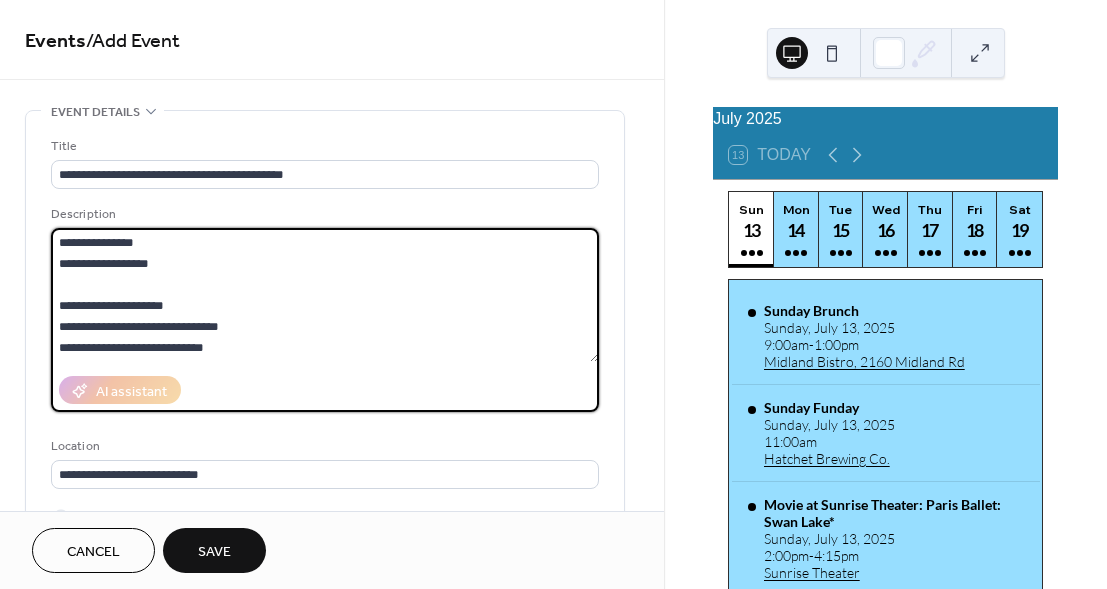 type on "**********" 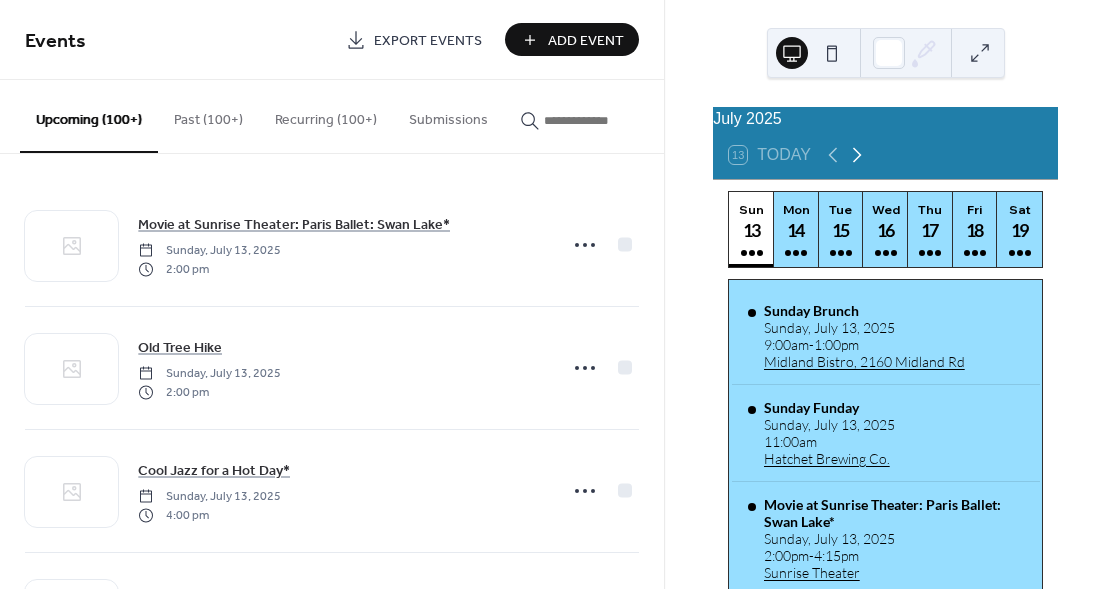 click 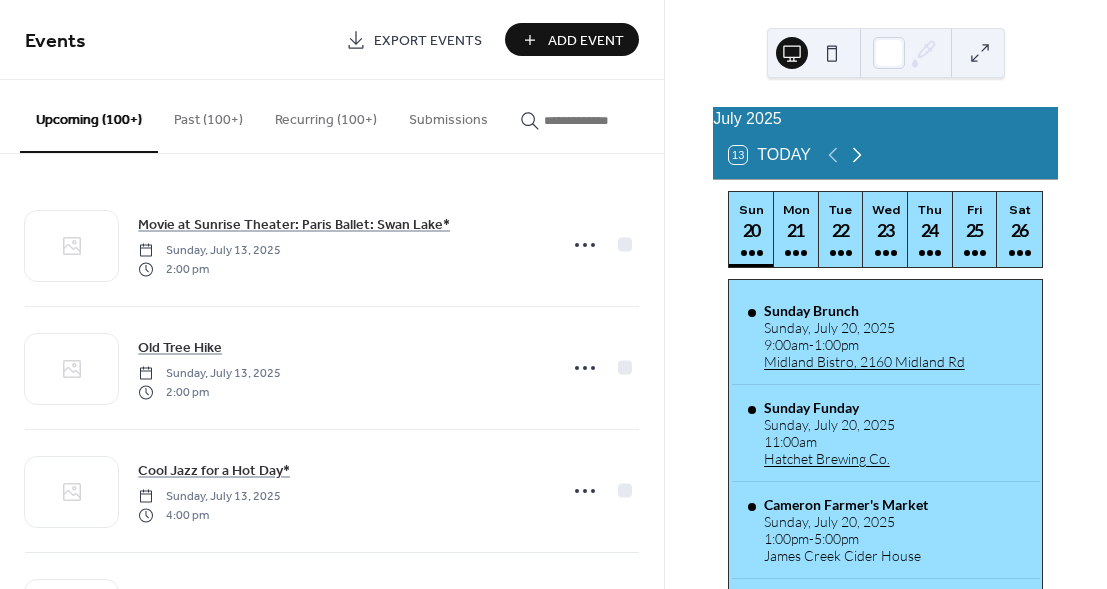 click 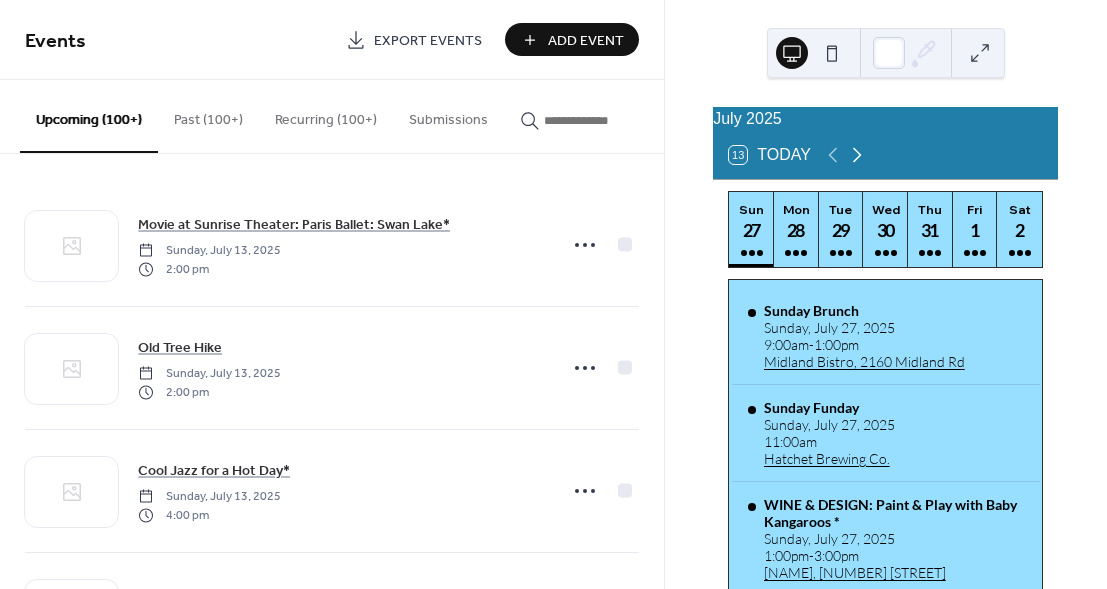 click 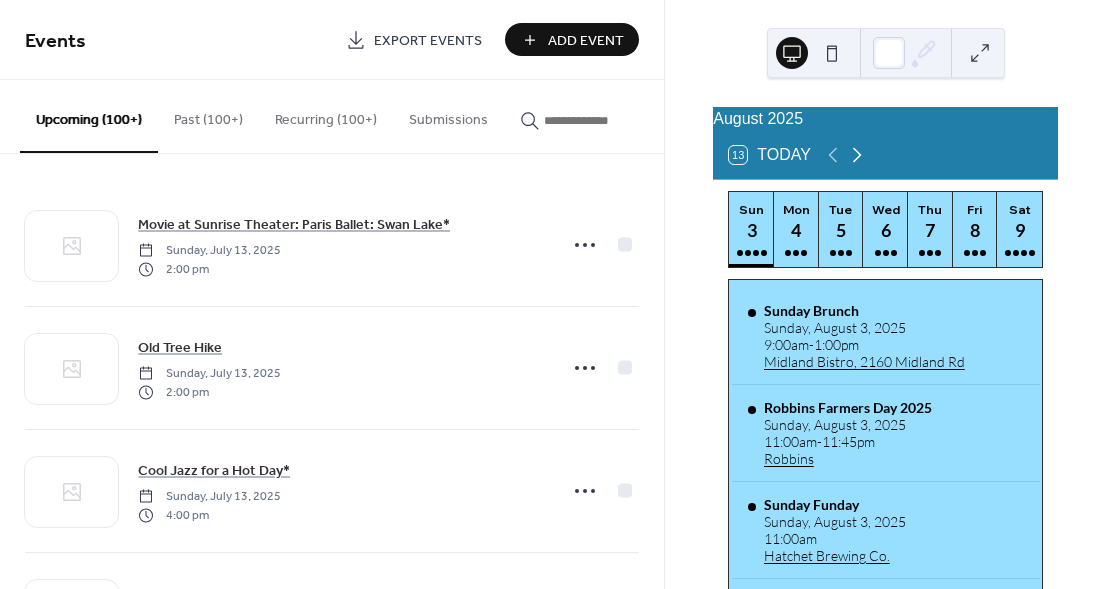 click 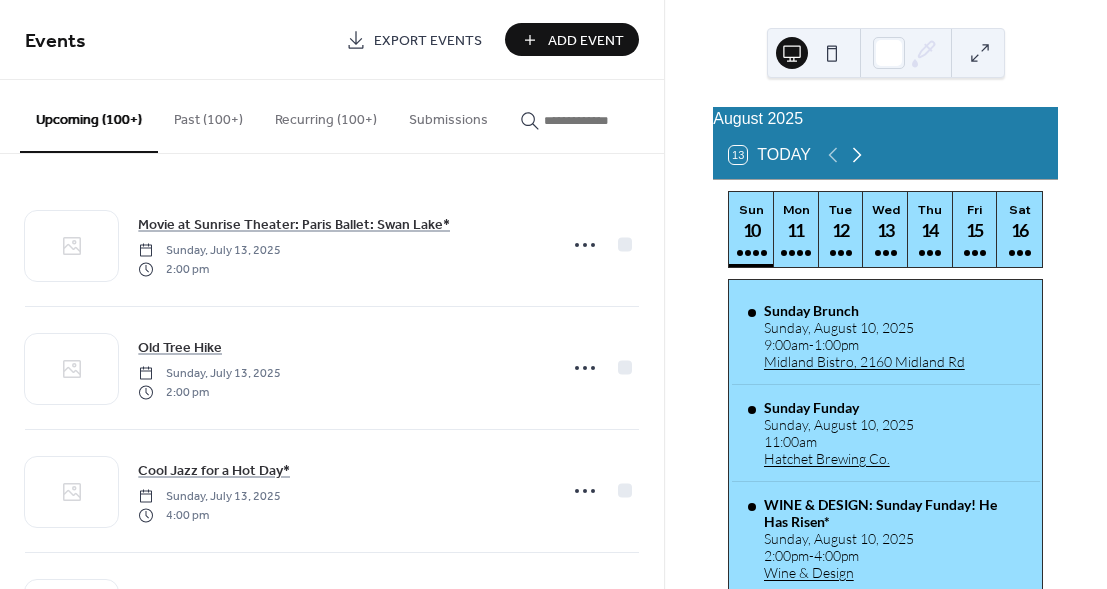 click 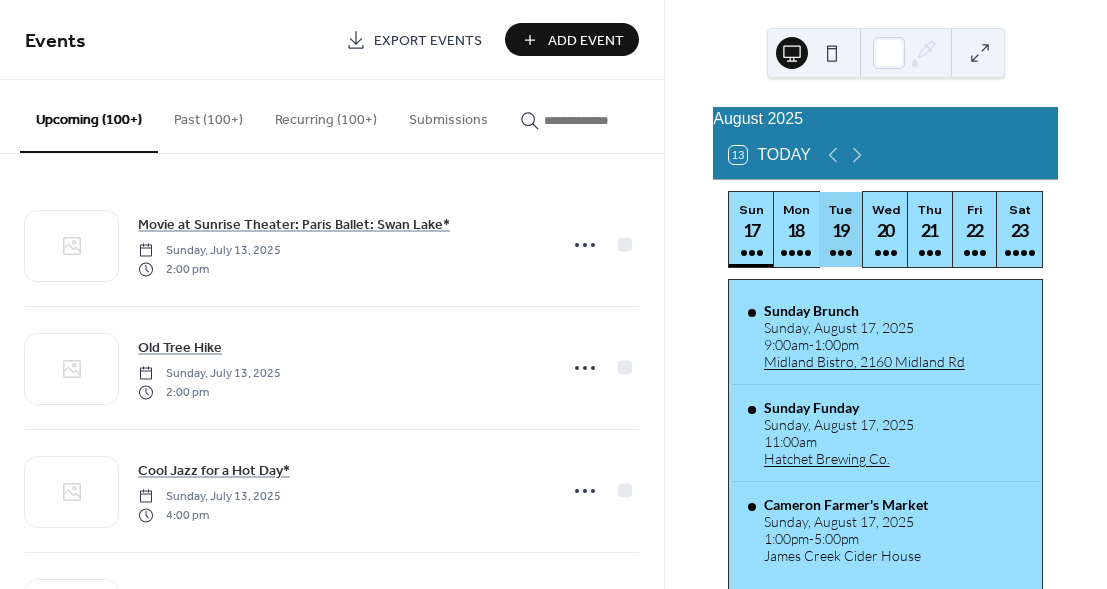 click on "19" at bounding box center (840, 230) 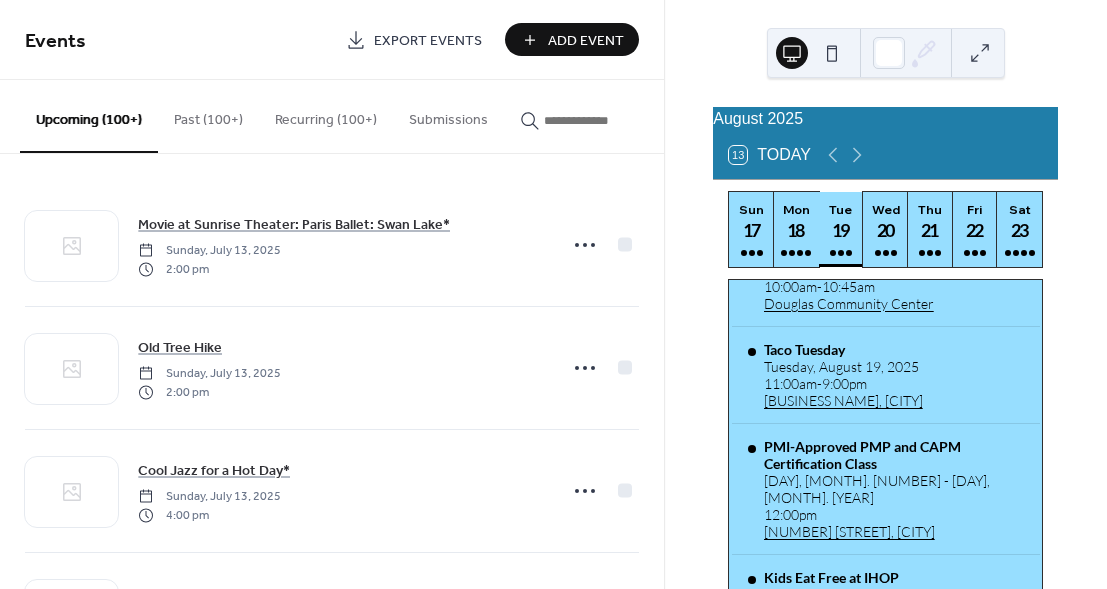 scroll, scrollTop: 382, scrollLeft: 0, axis: vertical 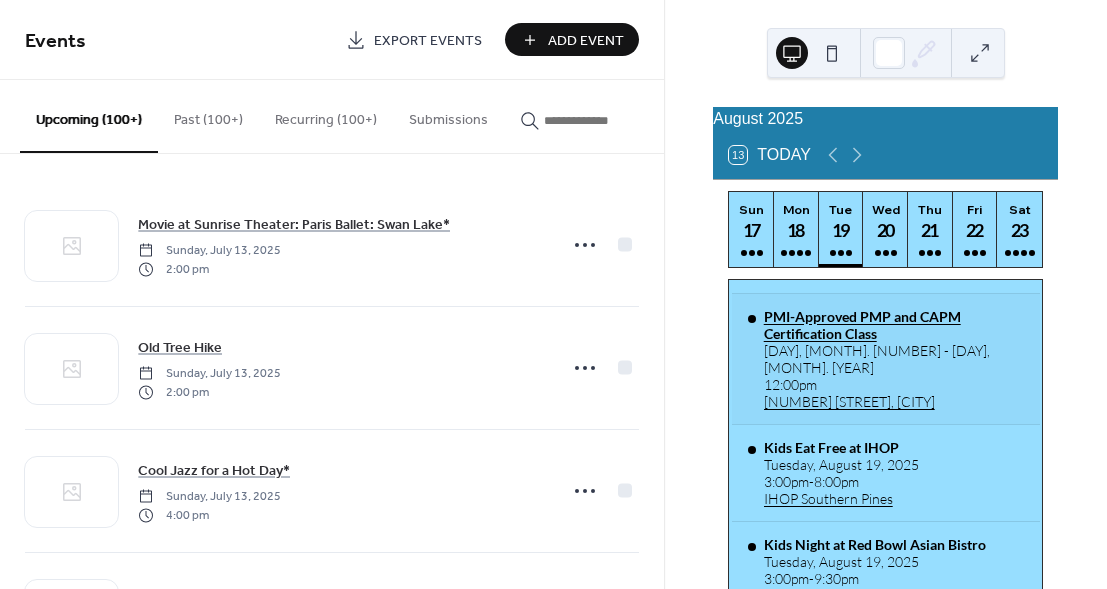 click on "PMI-Approved PMP and CAPM Certification Class" at bounding box center (894, 325) 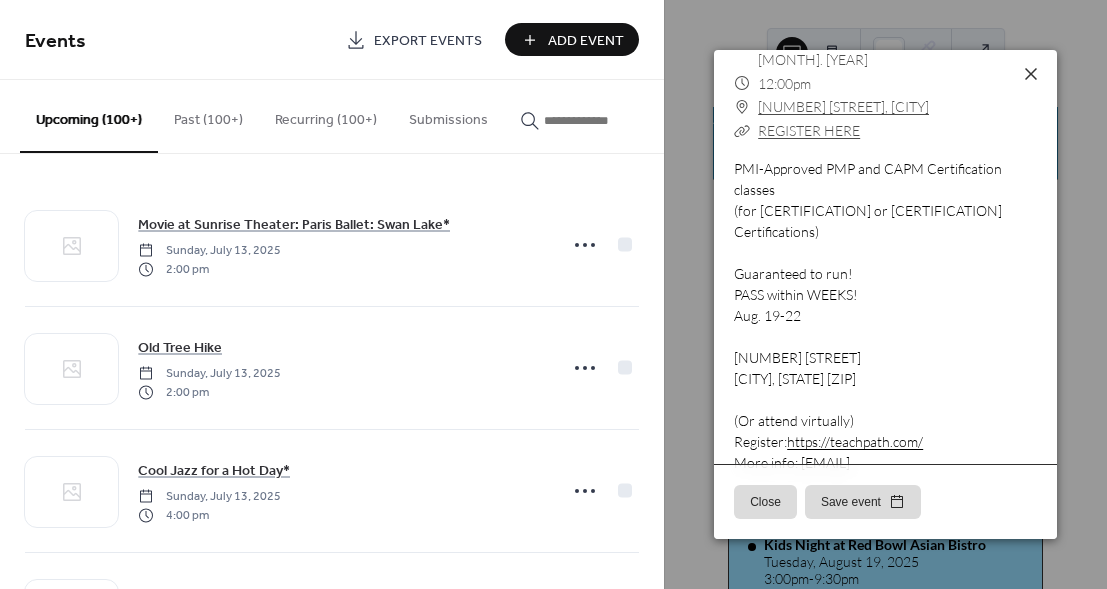 scroll, scrollTop: 130, scrollLeft: 0, axis: vertical 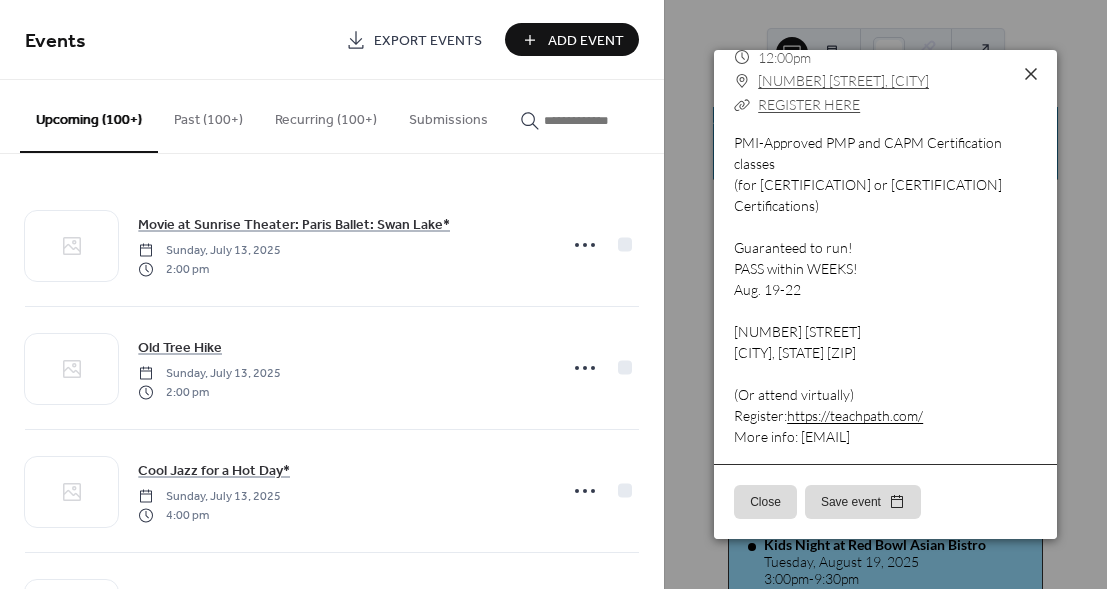 click on "https://teachpath.com/" at bounding box center [855, 415] 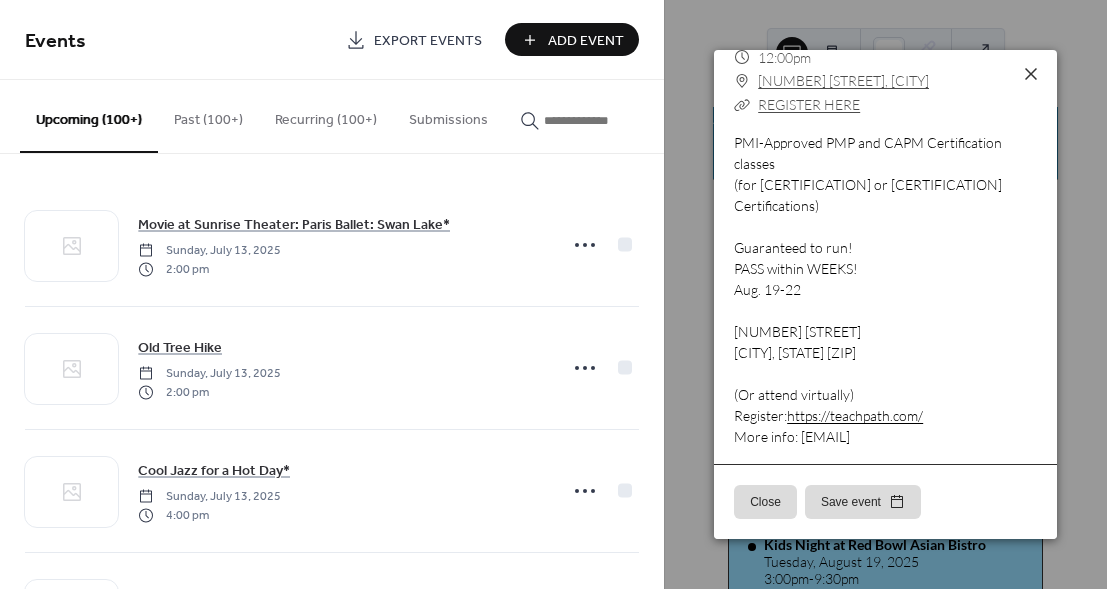click at bounding box center [594, 120] 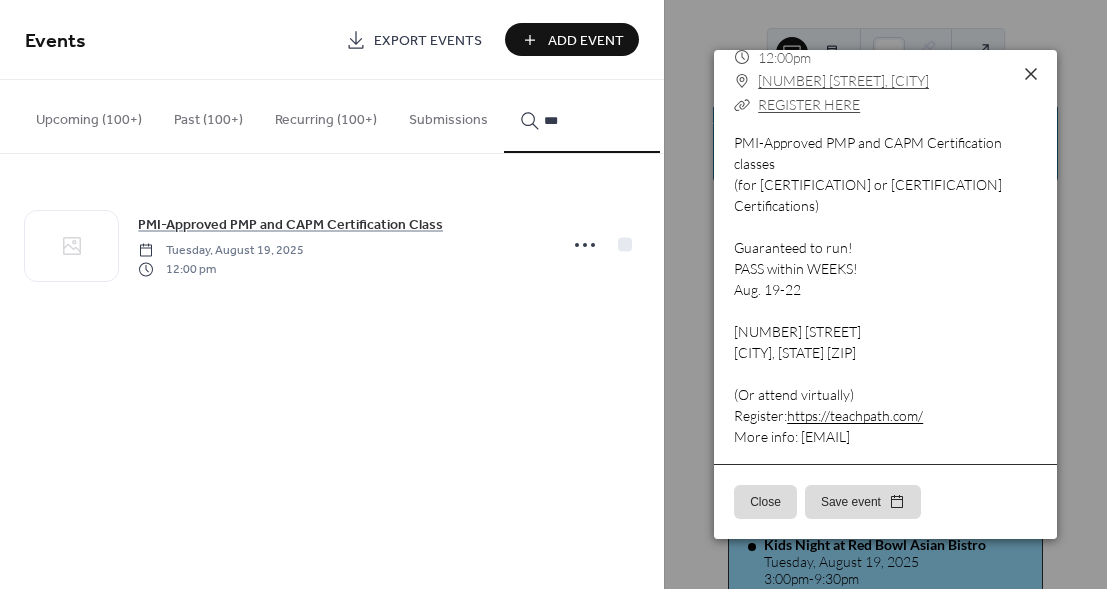 type on "***" 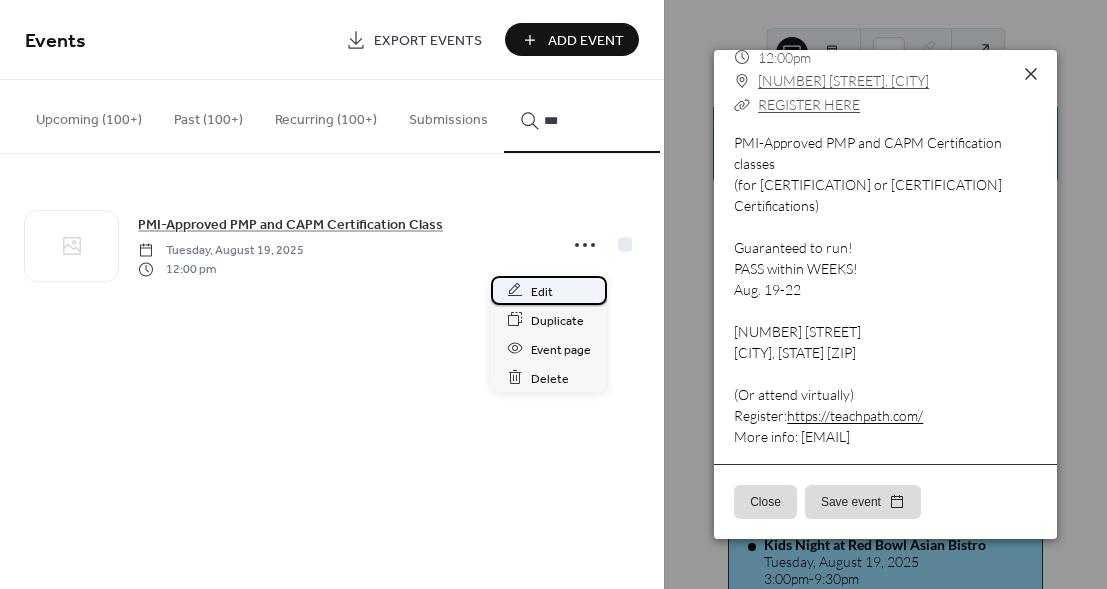 click on "Edit" at bounding box center (549, 290) 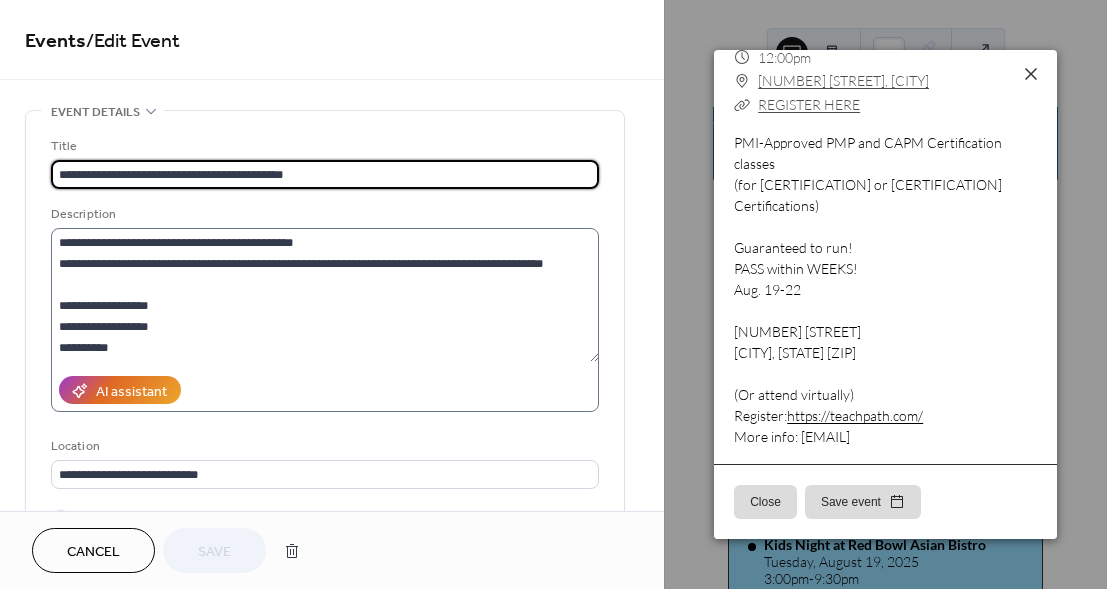 scroll, scrollTop: 147, scrollLeft: 0, axis: vertical 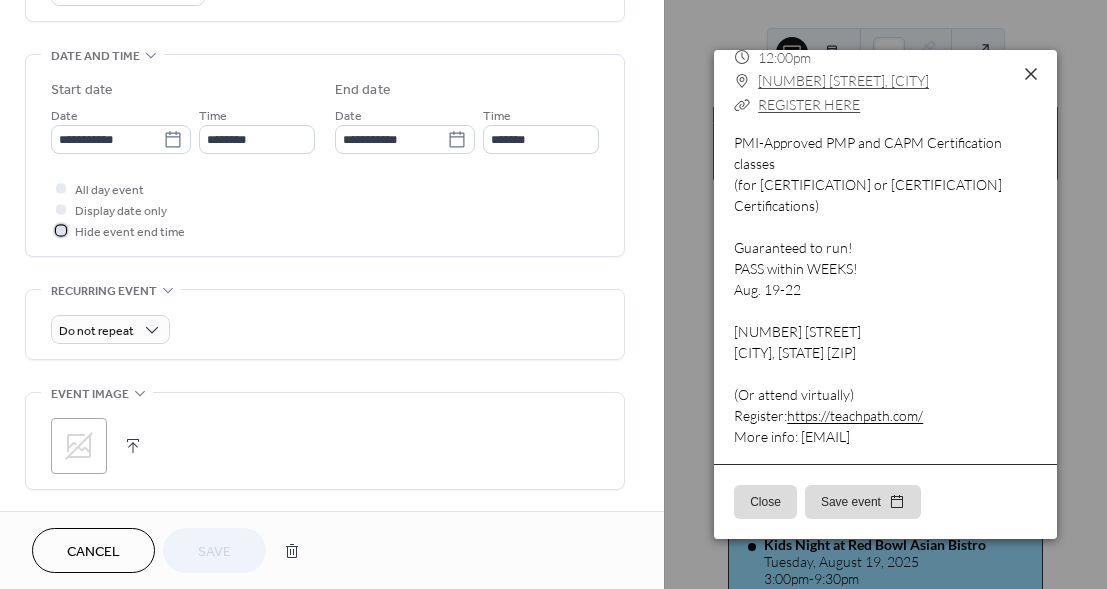 click 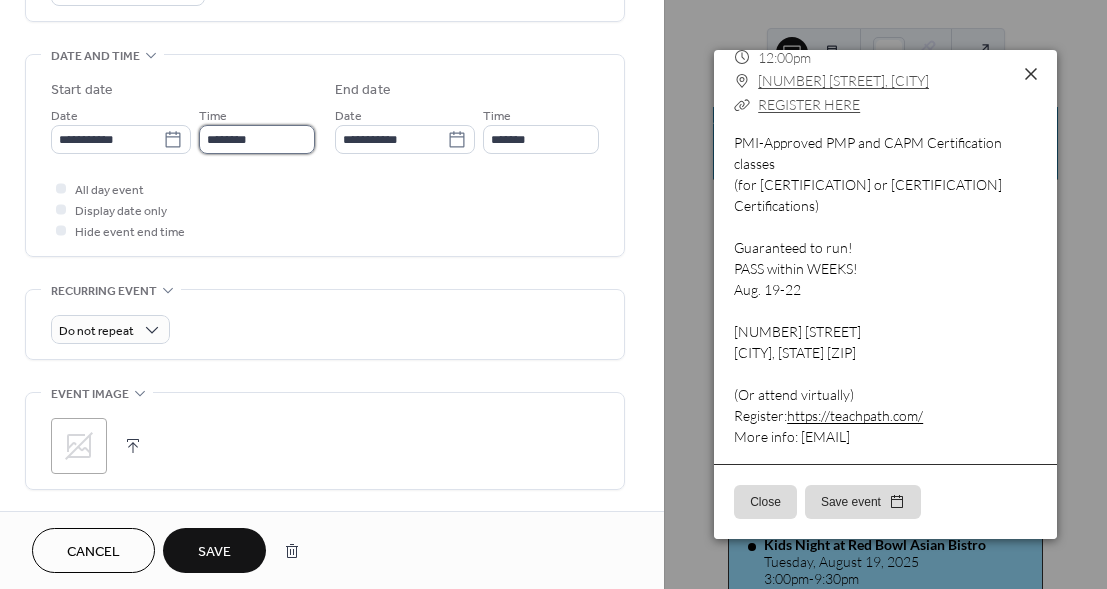 click on "********" at bounding box center [257, 139] 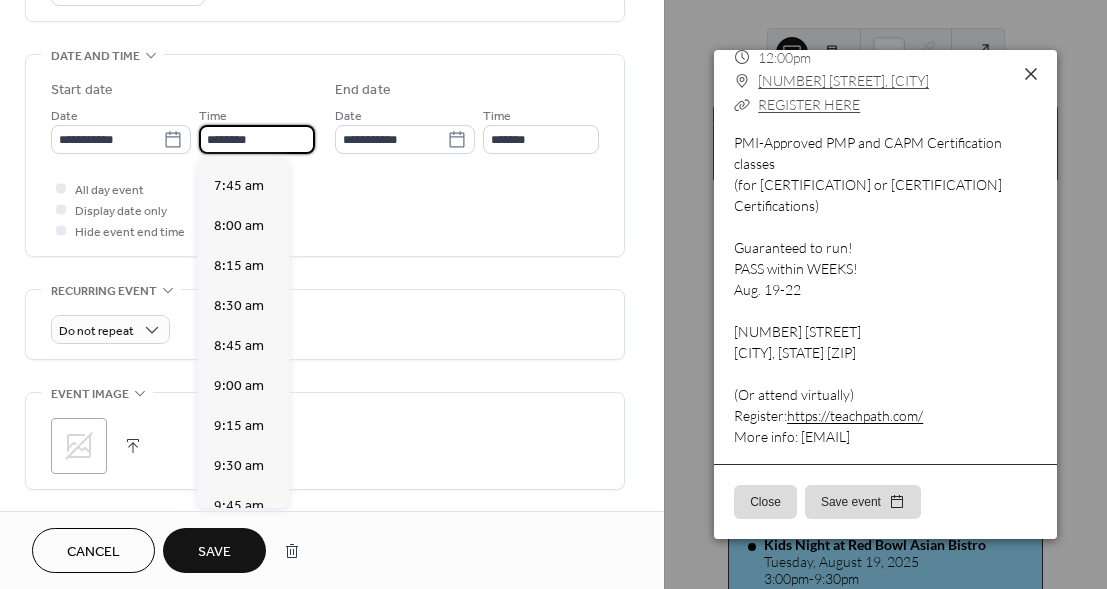 scroll, scrollTop: 1244, scrollLeft: 0, axis: vertical 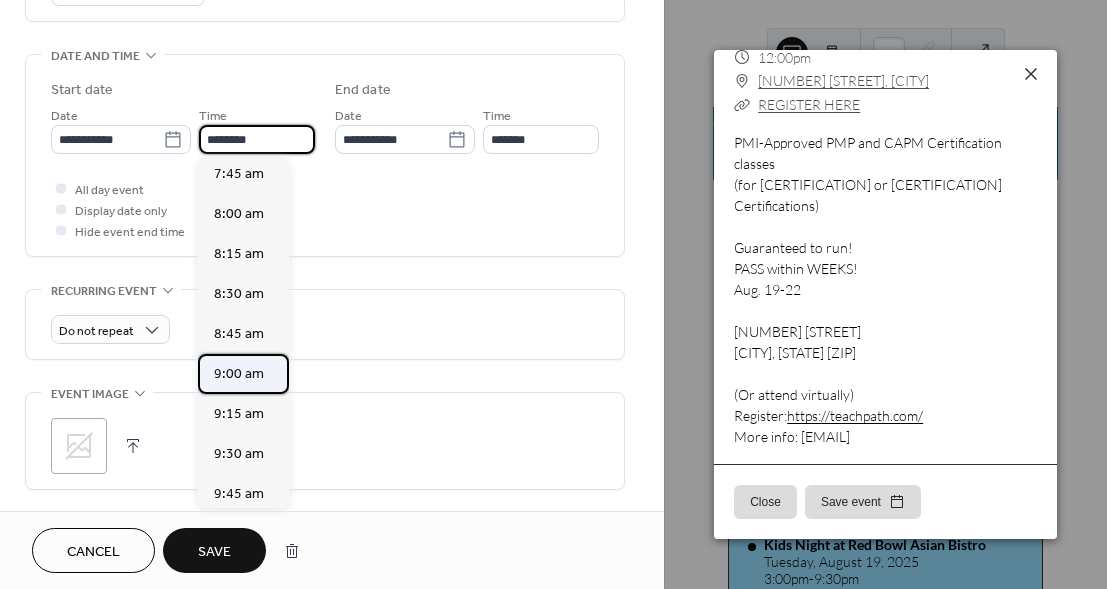 click on "9:00 am" at bounding box center (239, 374) 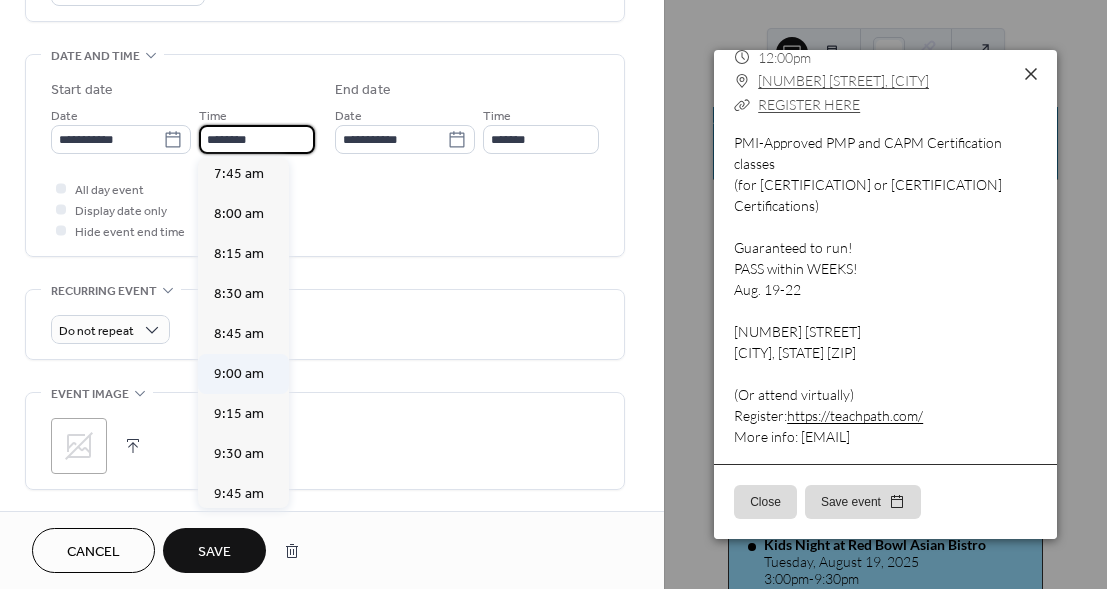 type on "*******" 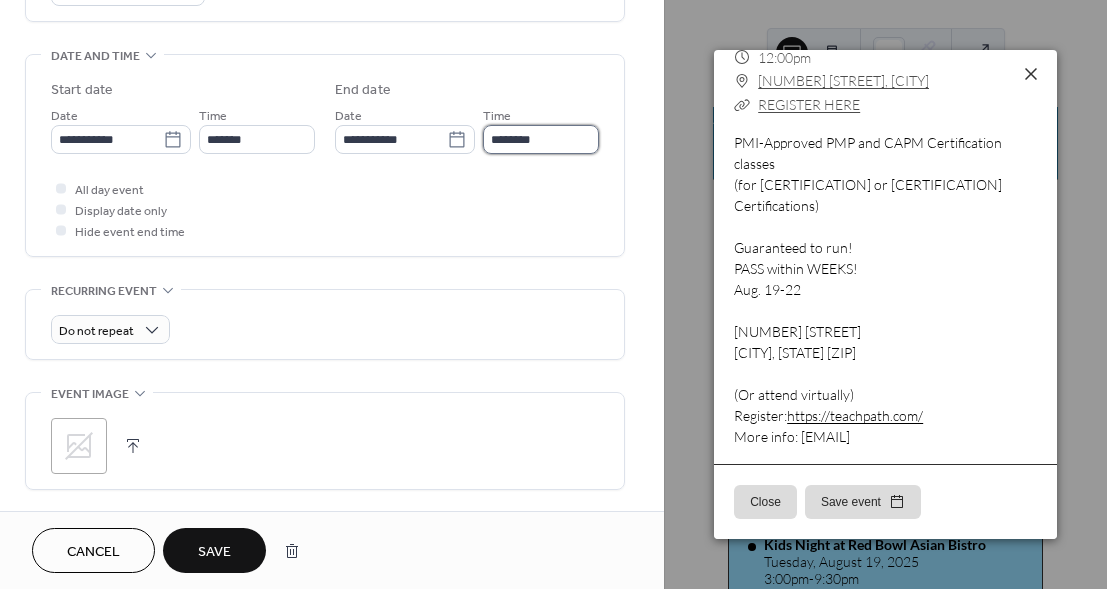 click on "********" at bounding box center [541, 139] 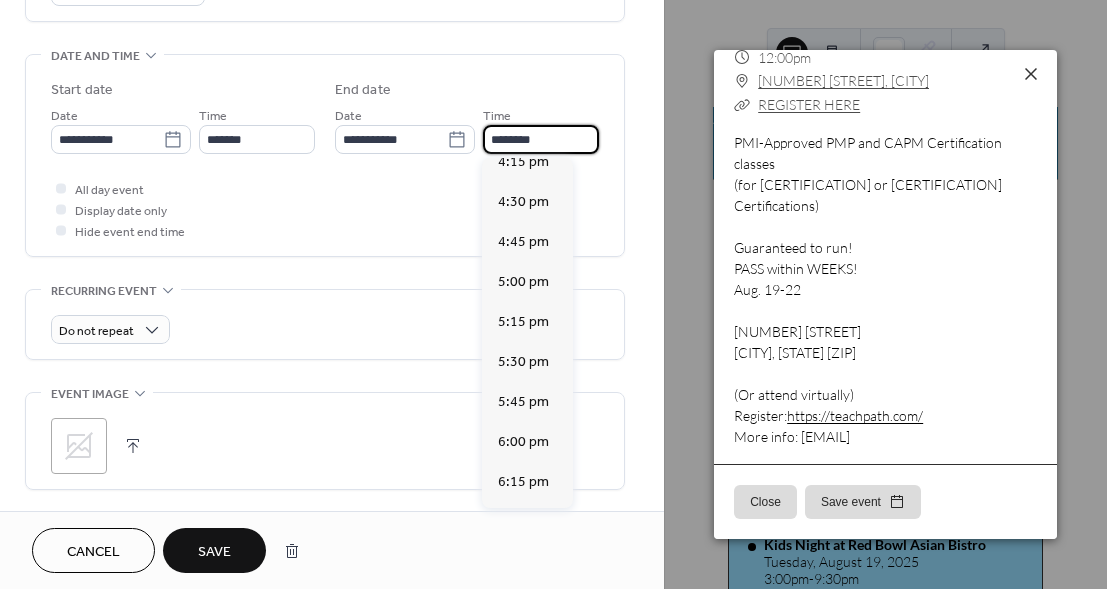 scroll, scrollTop: 2620, scrollLeft: 0, axis: vertical 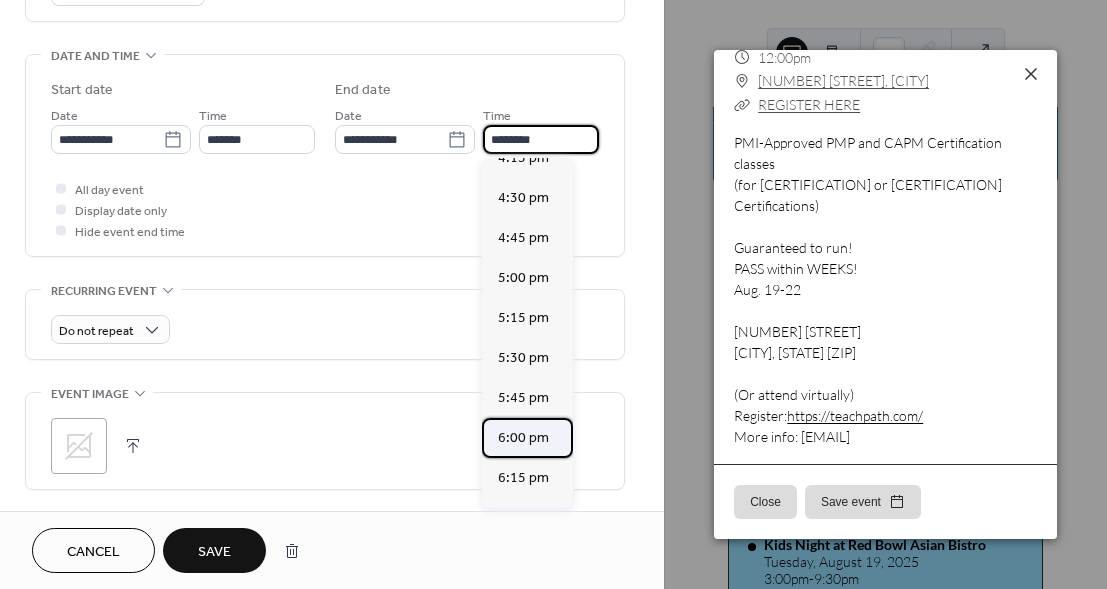 click on "6:00 pm" at bounding box center (523, 438) 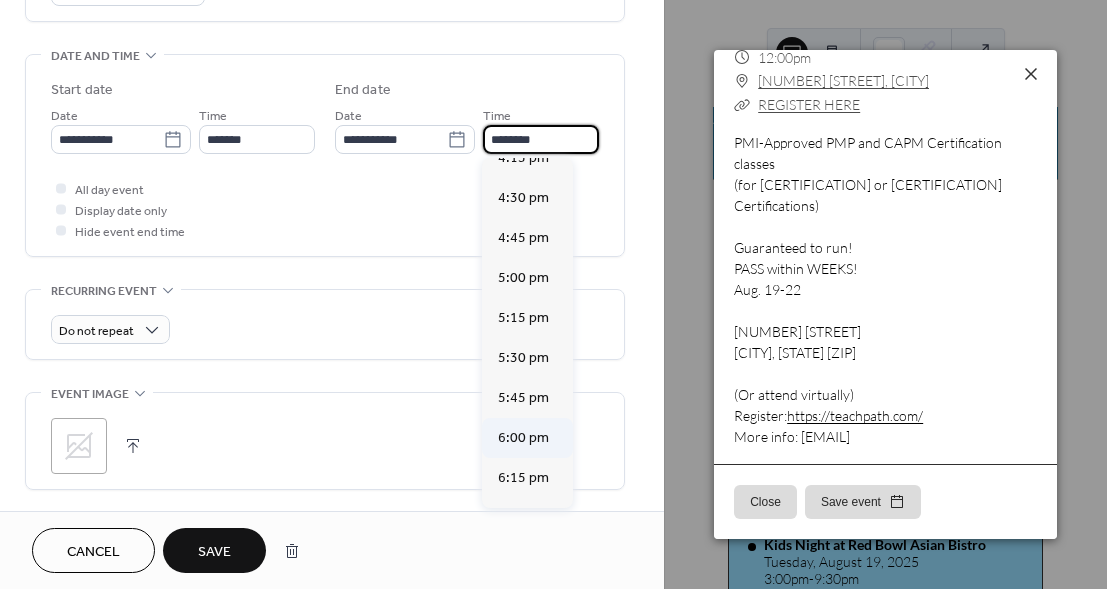 type on "*******" 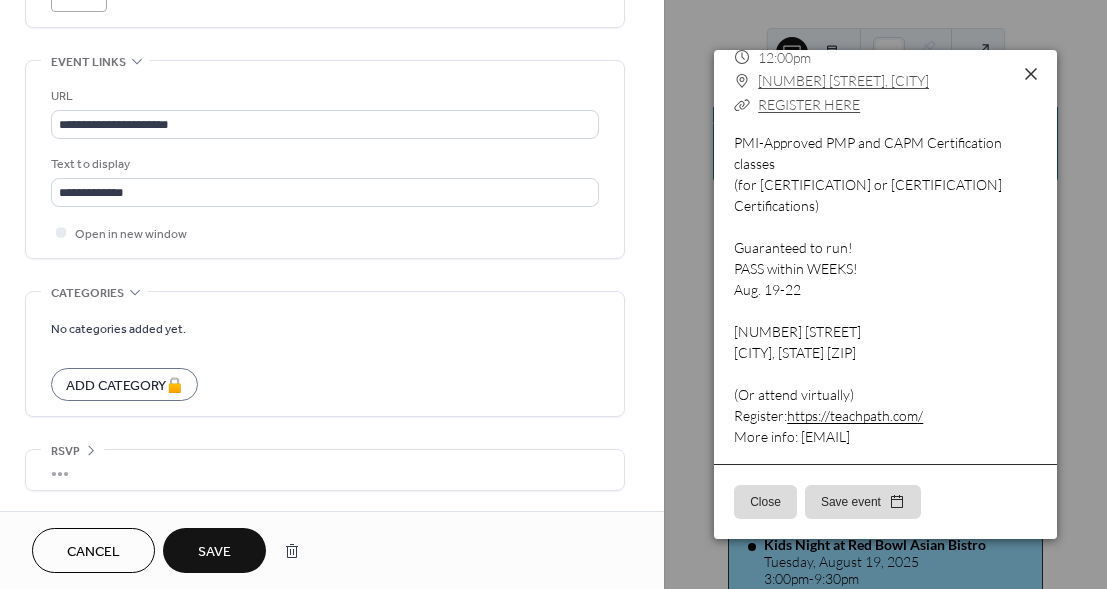 scroll, scrollTop: 1010, scrollLeft: 0, axis: vertical 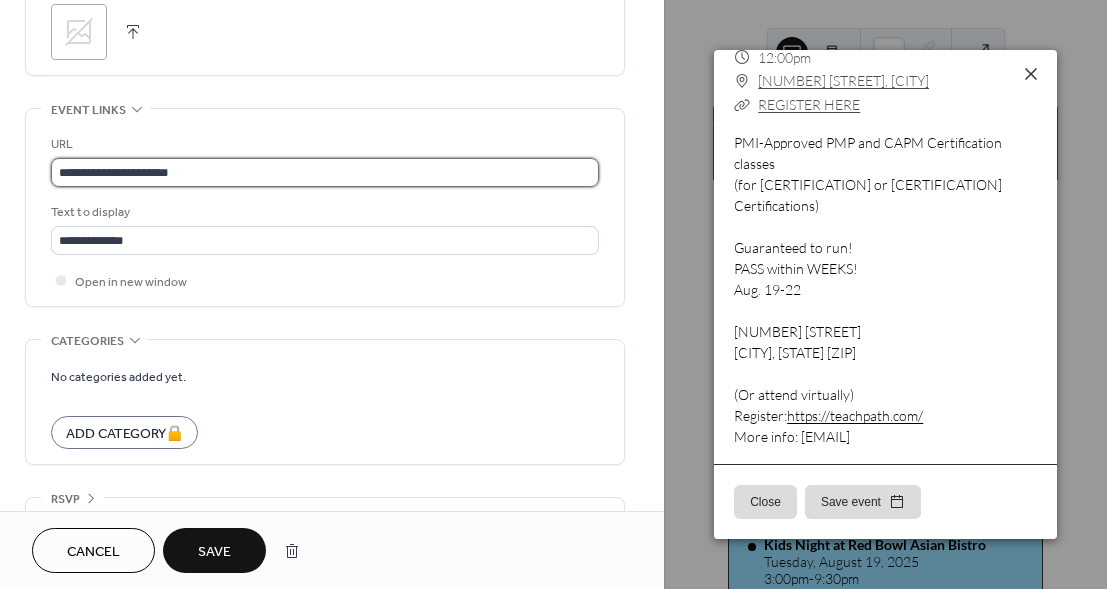 click on "**********" at bounding box center [325, 172] 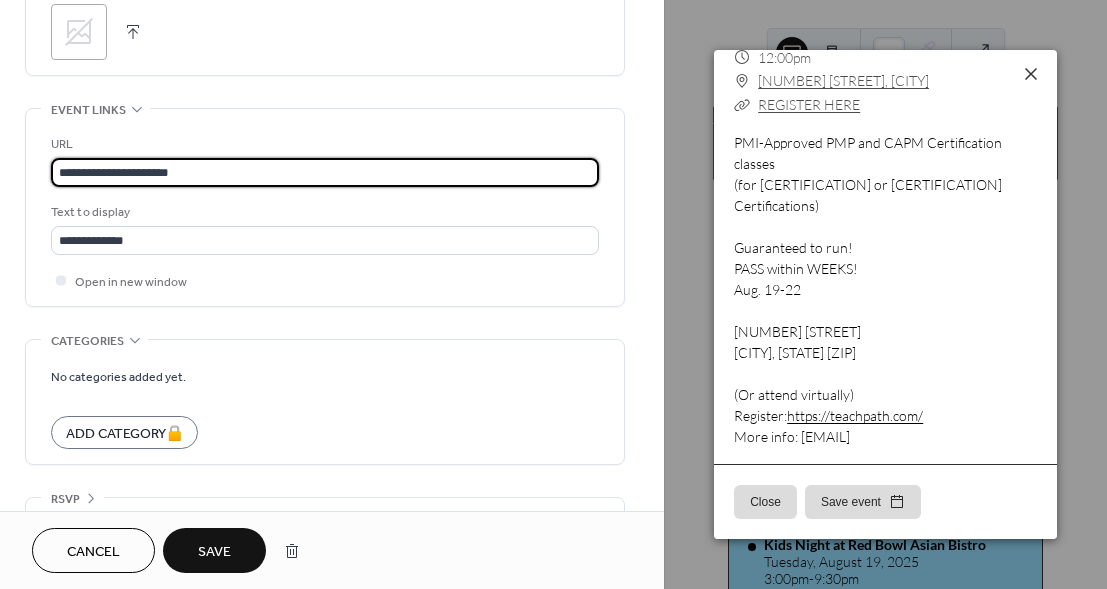 click on "**********" at bounding box center (325, 172) 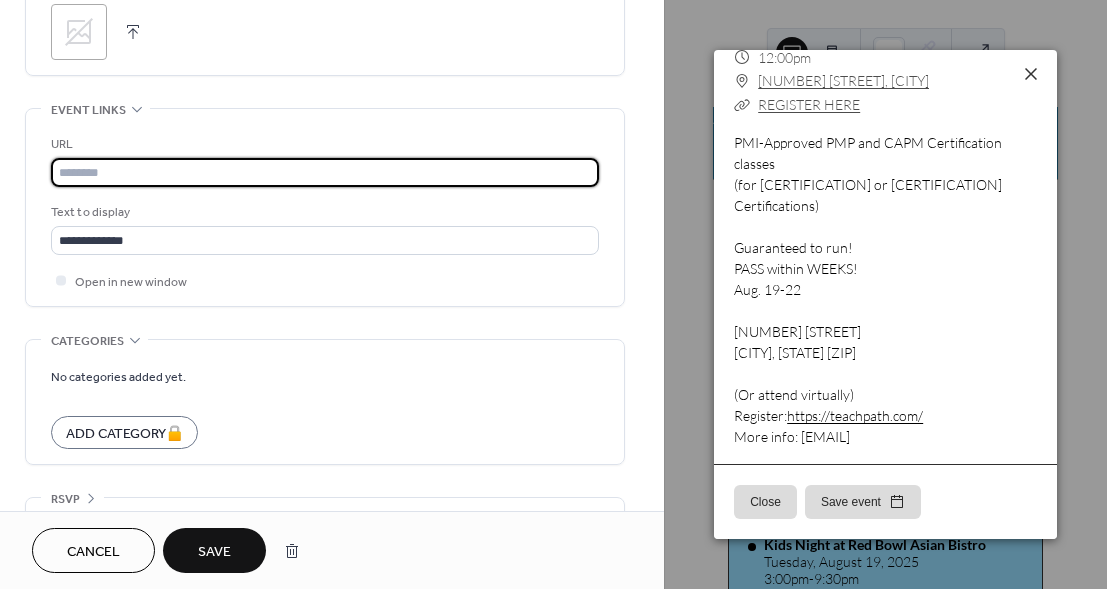 paste on "**********" 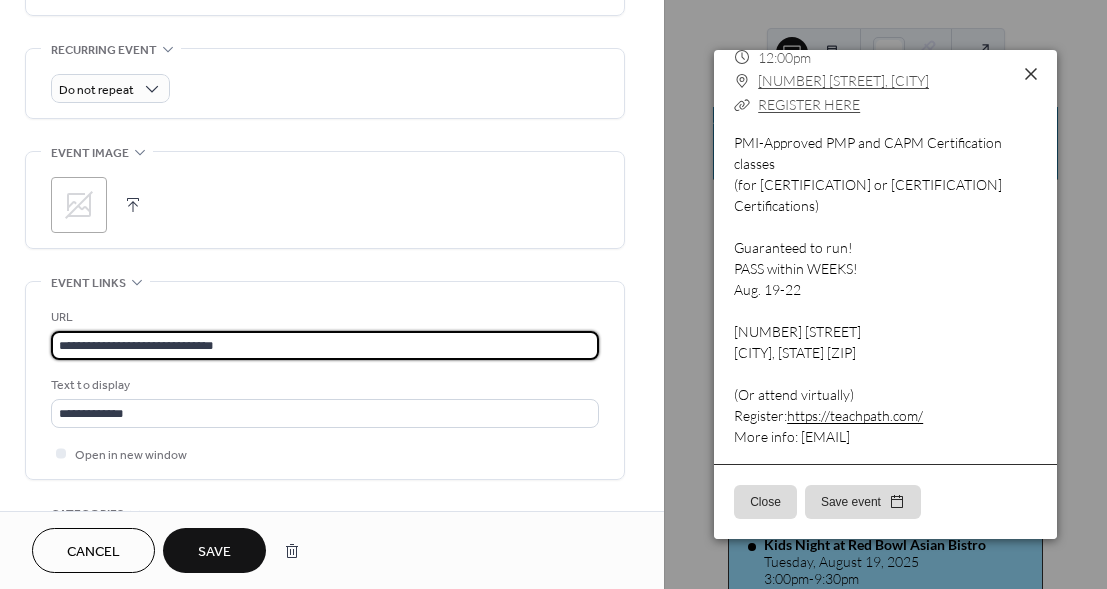scroll, scrollTop: 836, scrollLeft: 0, axis: vertical 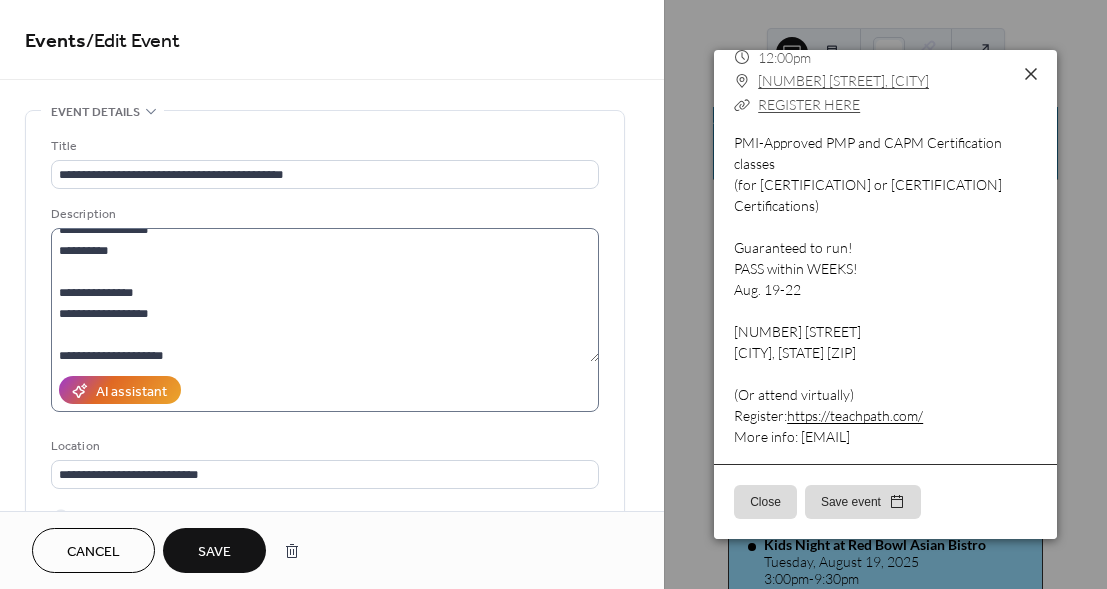 type on "**********" 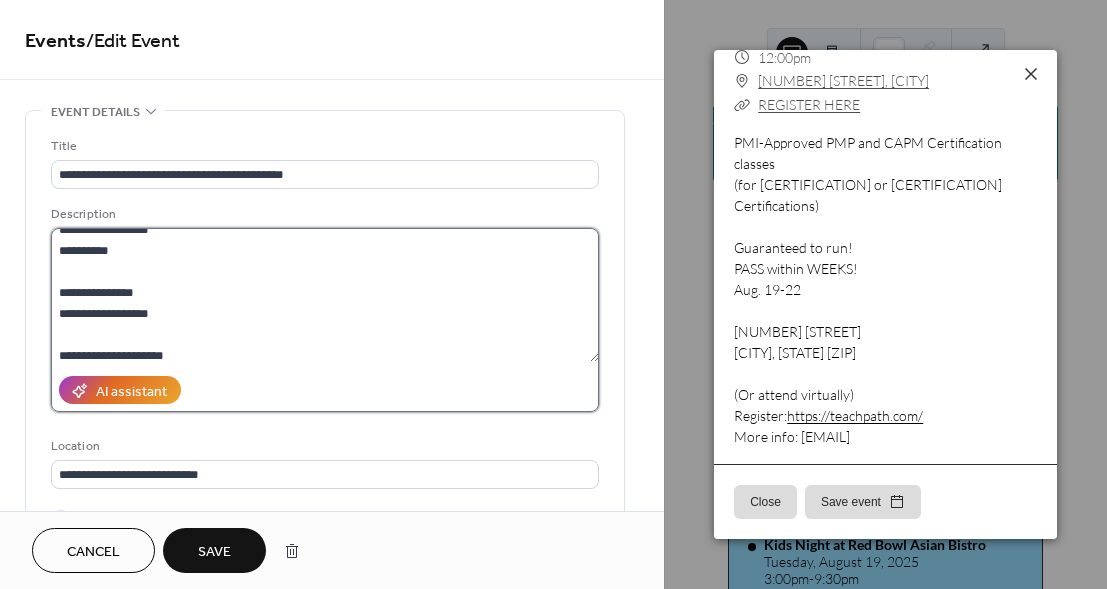 click on "**********" at bounding box center (325, 295) 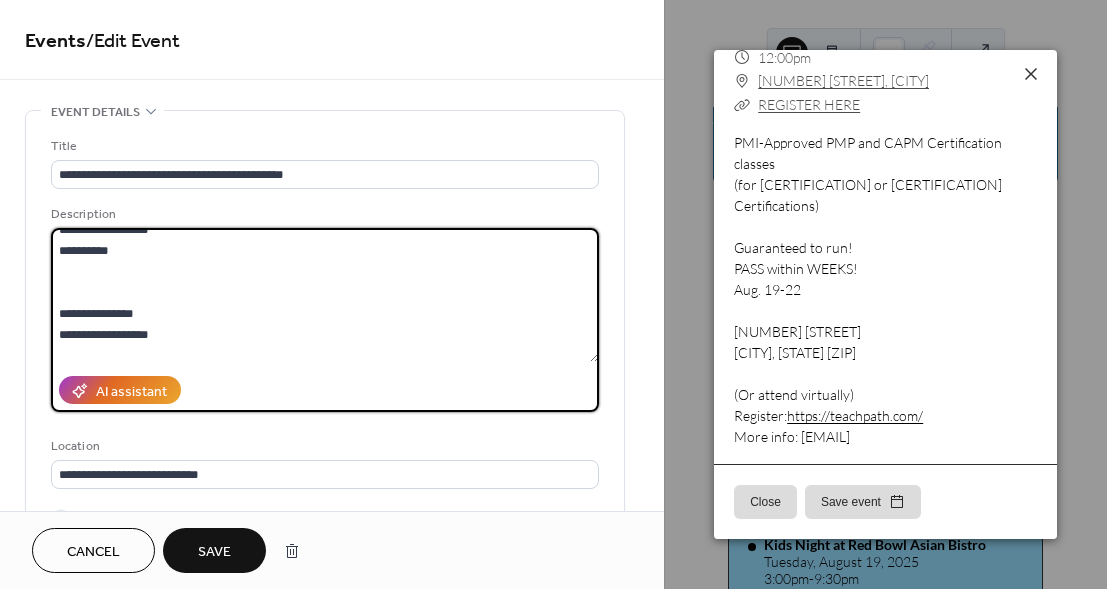 scroll, scrollTop: 149, scrollLeft: 0, axis: vertical 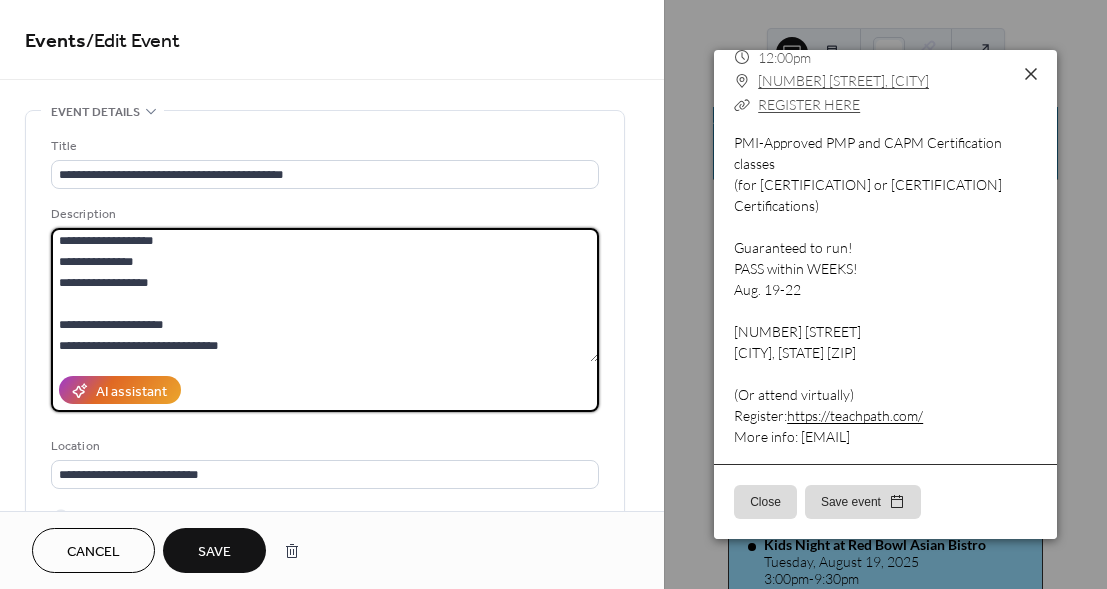 click on "**********" at bounding box center (325, 295) 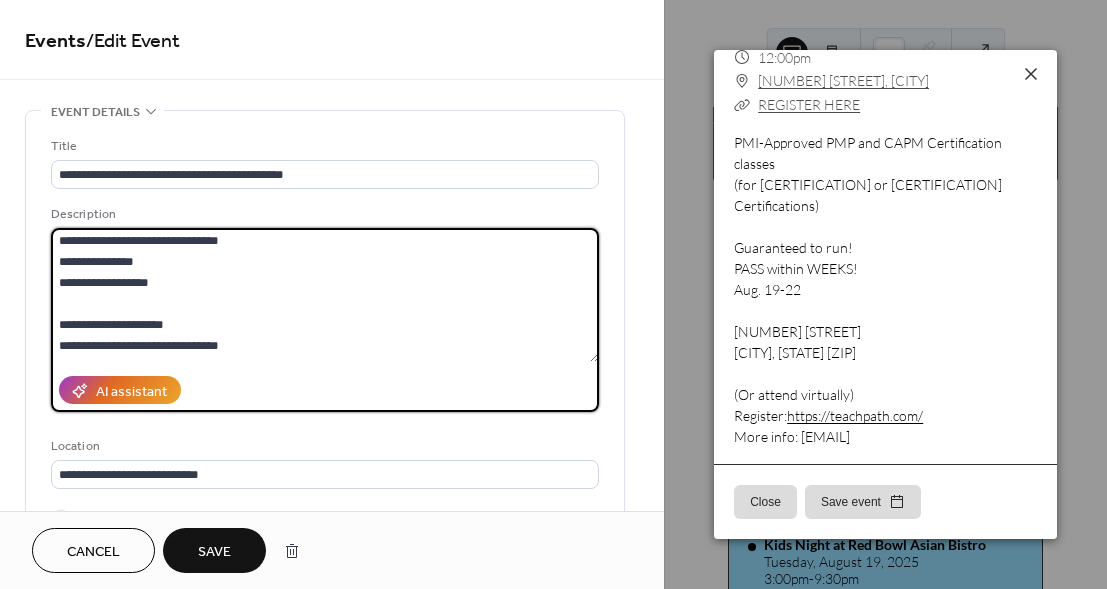 click on "**********" at bounding box center [325, 295] 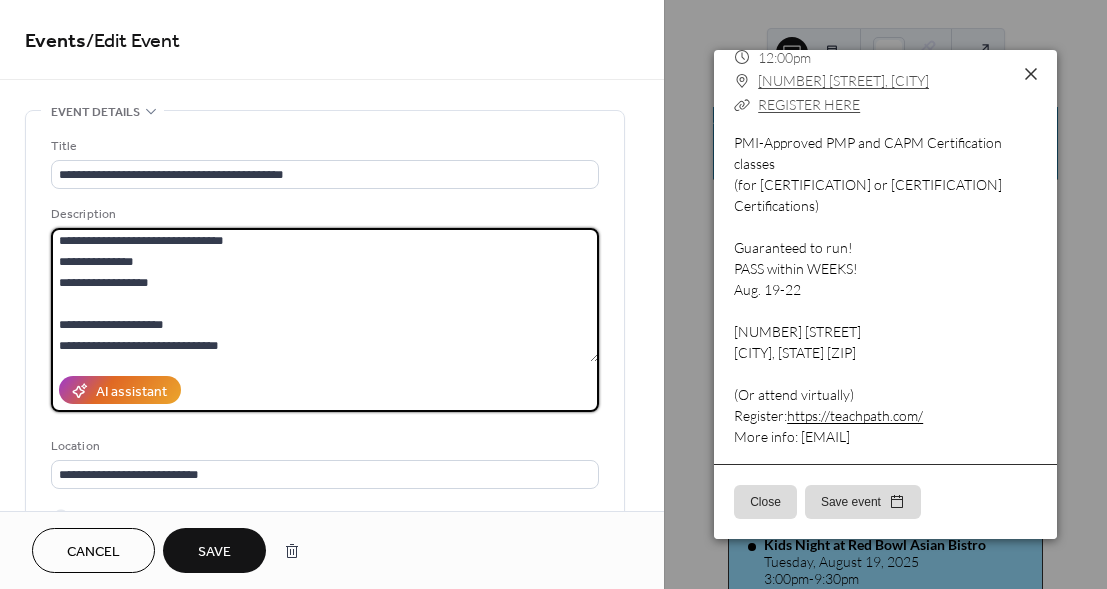 scroll, scrollTop: 168, scrollLeft: 0, axis: vertical 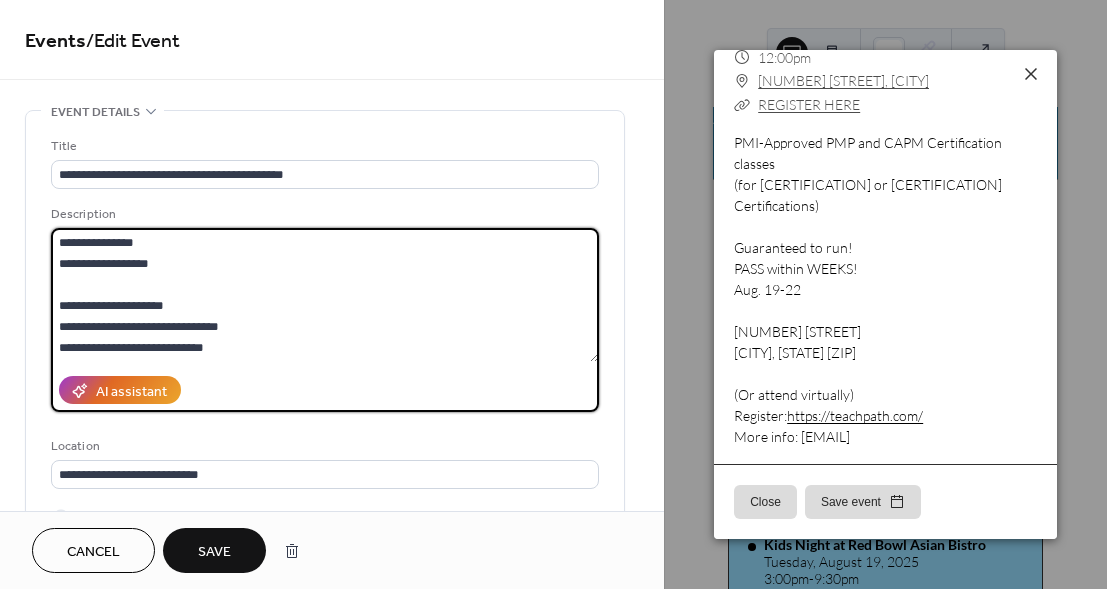 click on "**********" at bounding box center [325, 295] 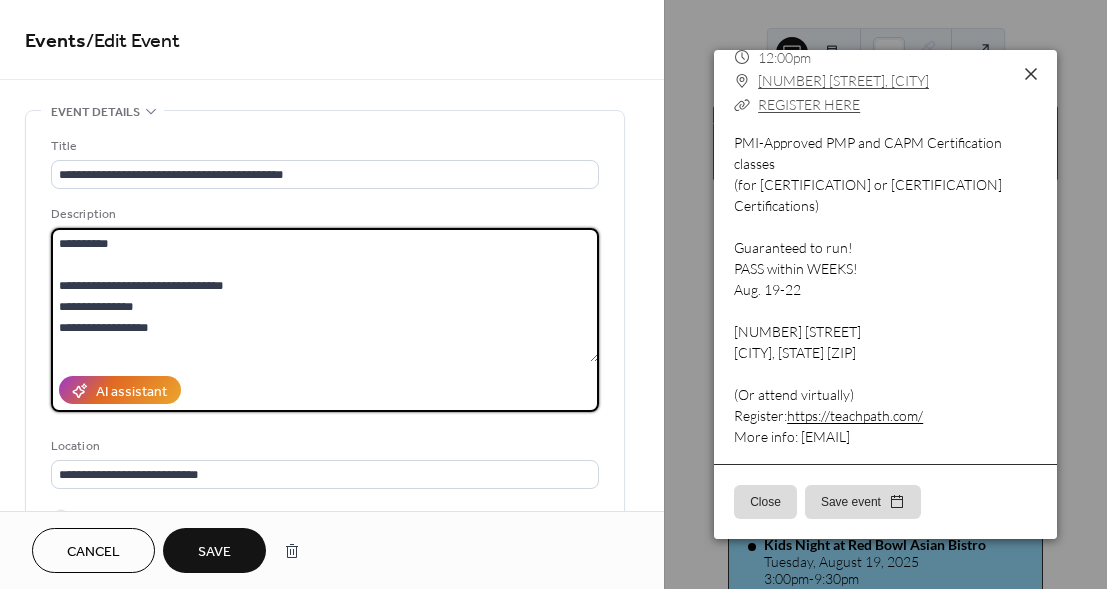 scroll, scrollTop: 147, scrollLeft: 0, axis: vertical 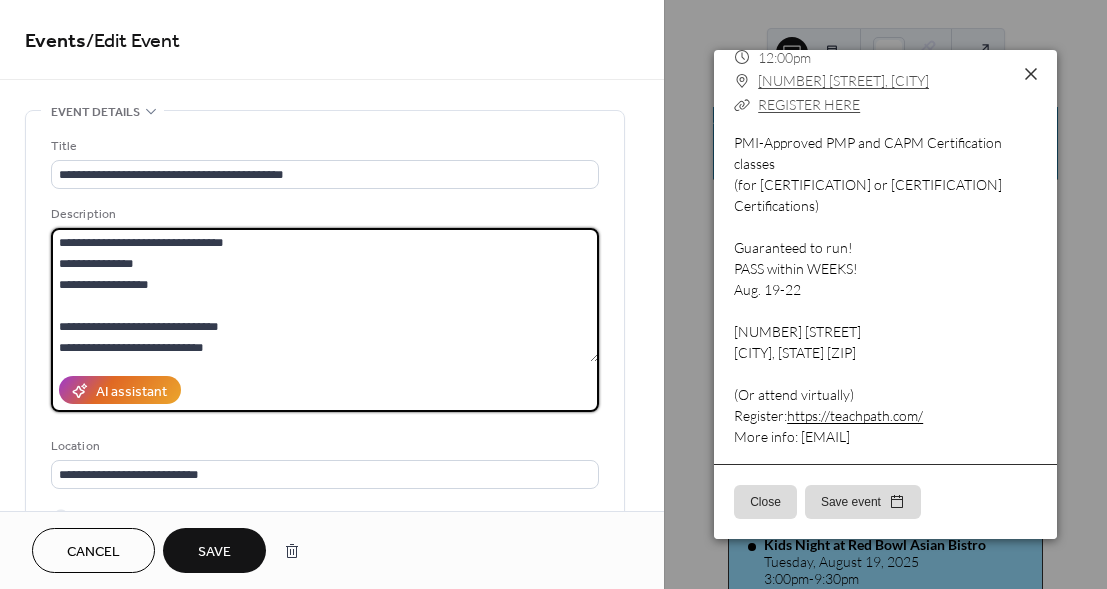 type on "**********" 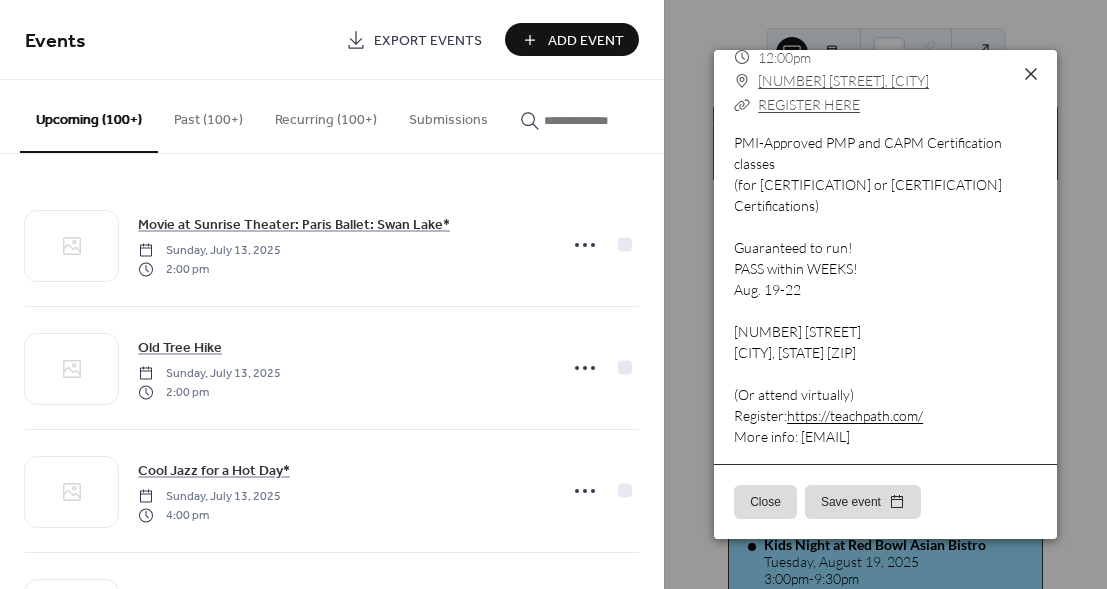scroll, scrollTop: 399, scrollLeft: 0, axis: vertical 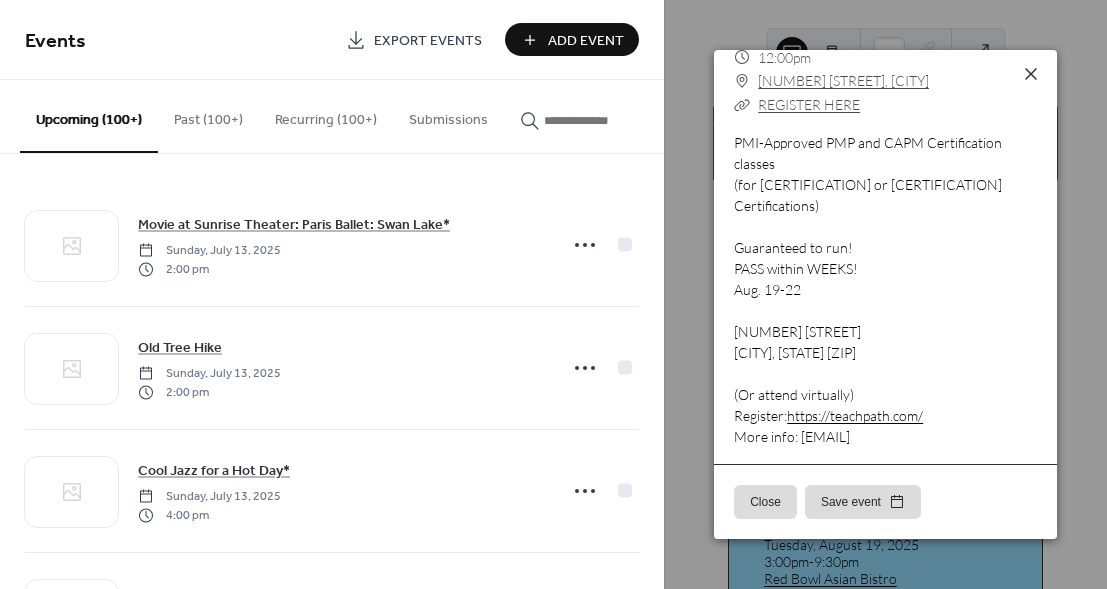 click on "Close" at bounding box center [765, 502] 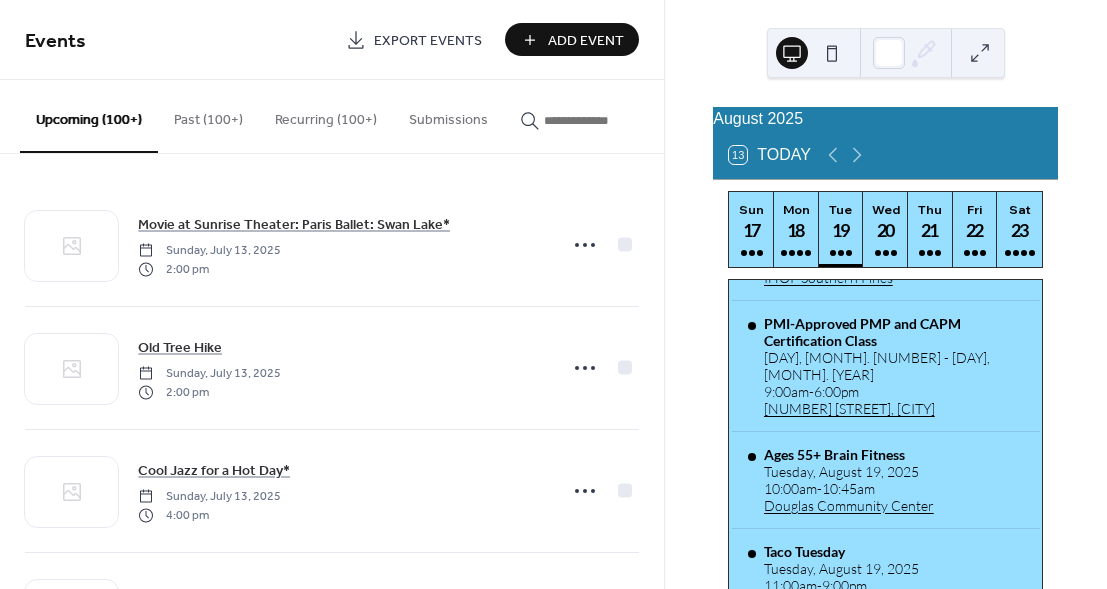 scroll, scrollTop: 0, scrollLeft: 0, axis: both 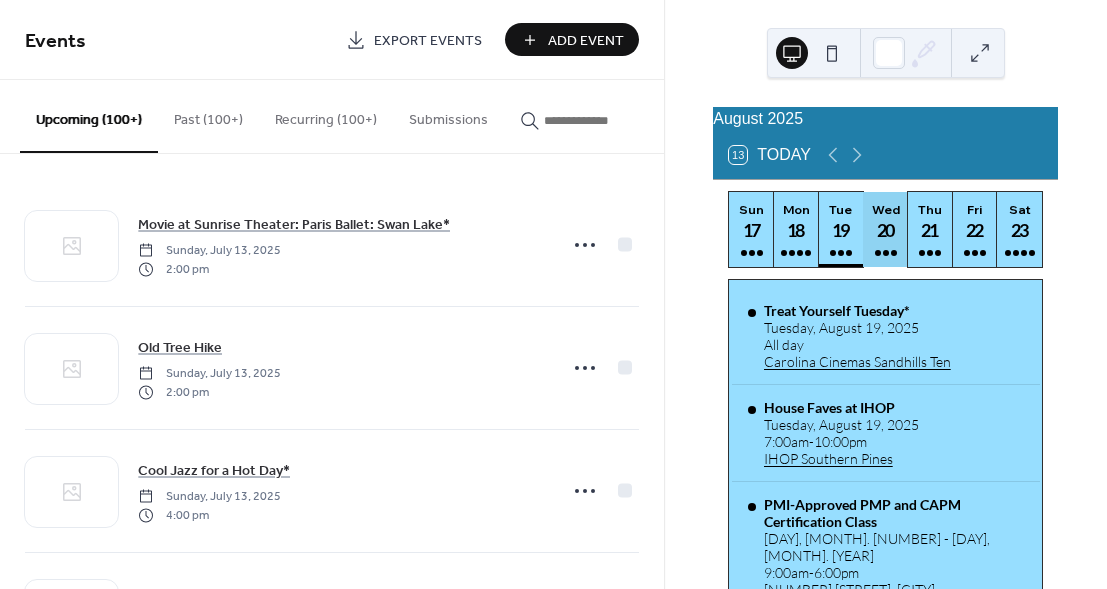 click on "Wed 20" at bounding box center [885, 229] 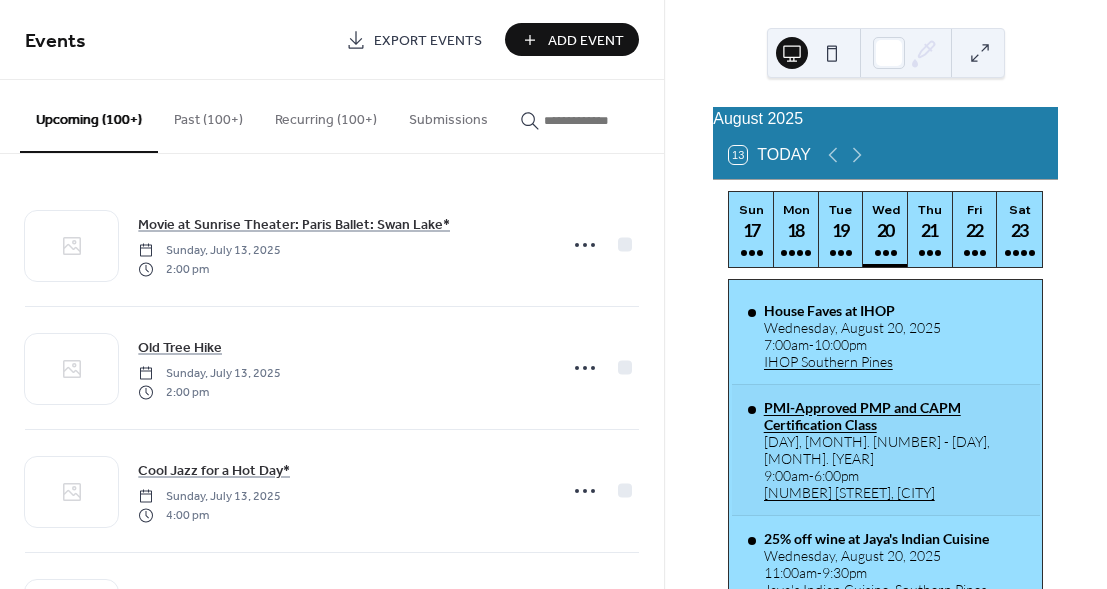 click on "PMI-Approved PMP and CAPM Certification Class" at bounding box center (894, 416) 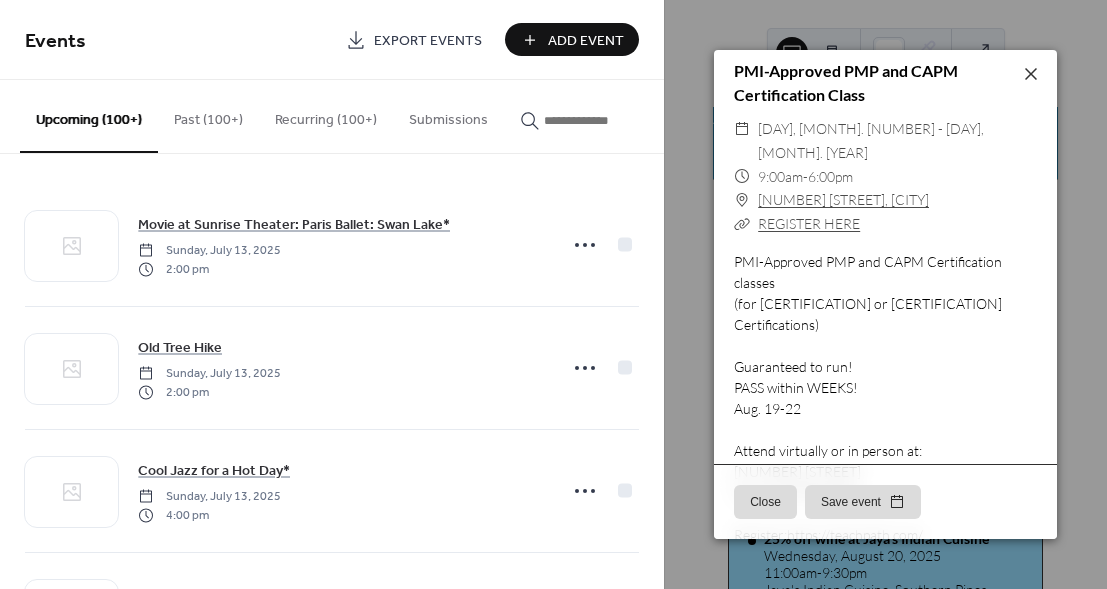 scroll, scrollTop: 0, scrollLeft: 0, axis: both 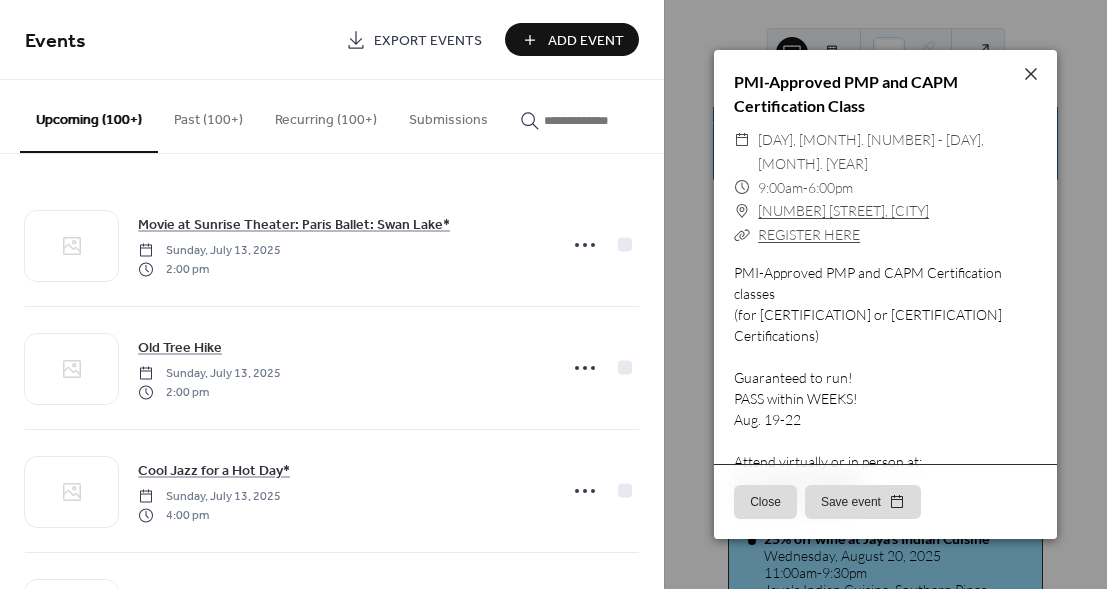 click on "REGISTER HERE" at bounding box center (809, 234) 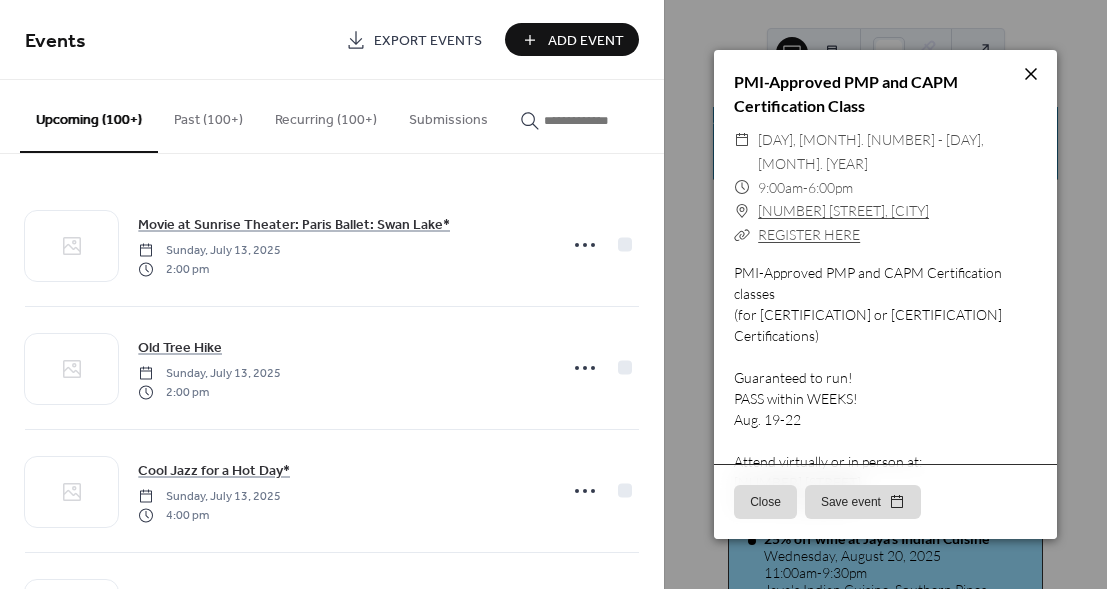 click 